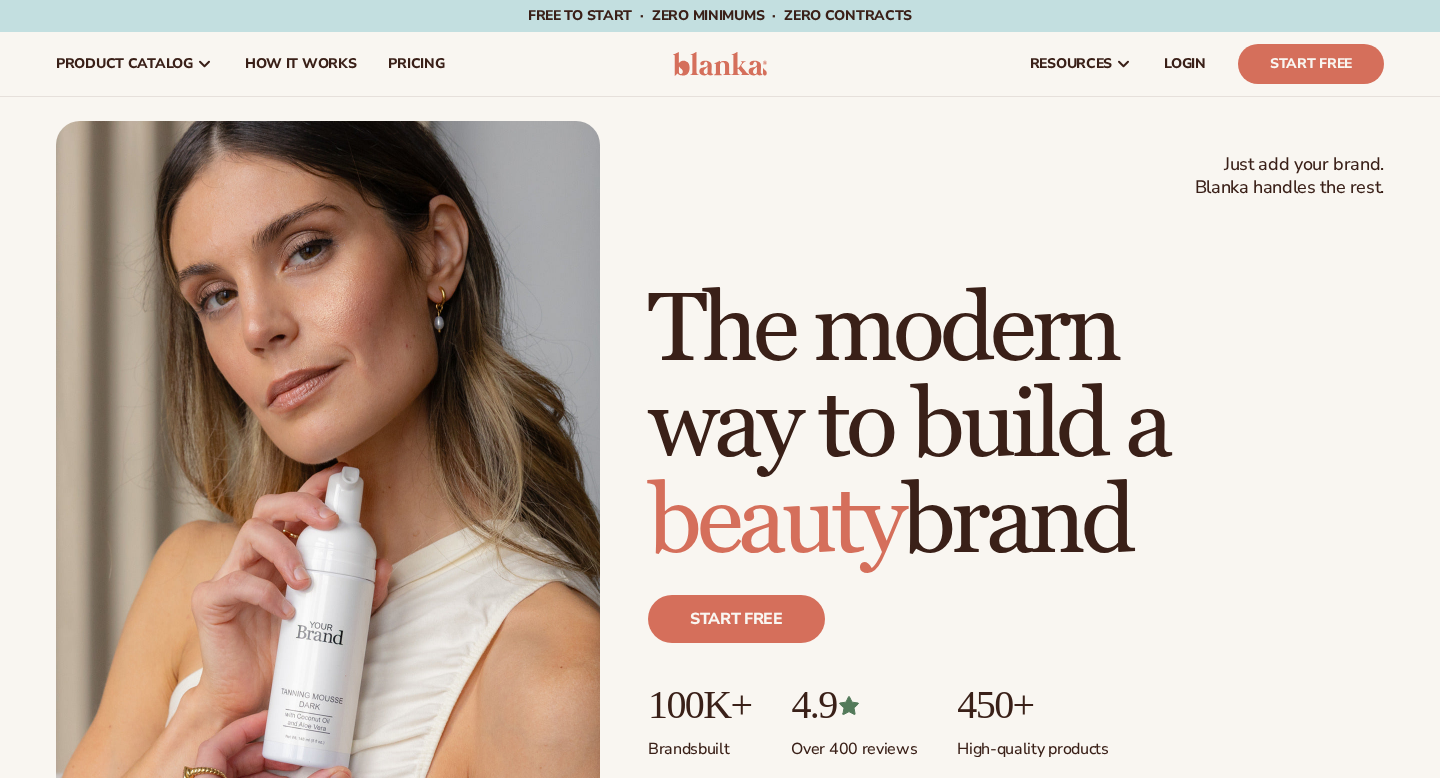 scroll, scrollTop: 0, scrollLeft: 0, axis: both 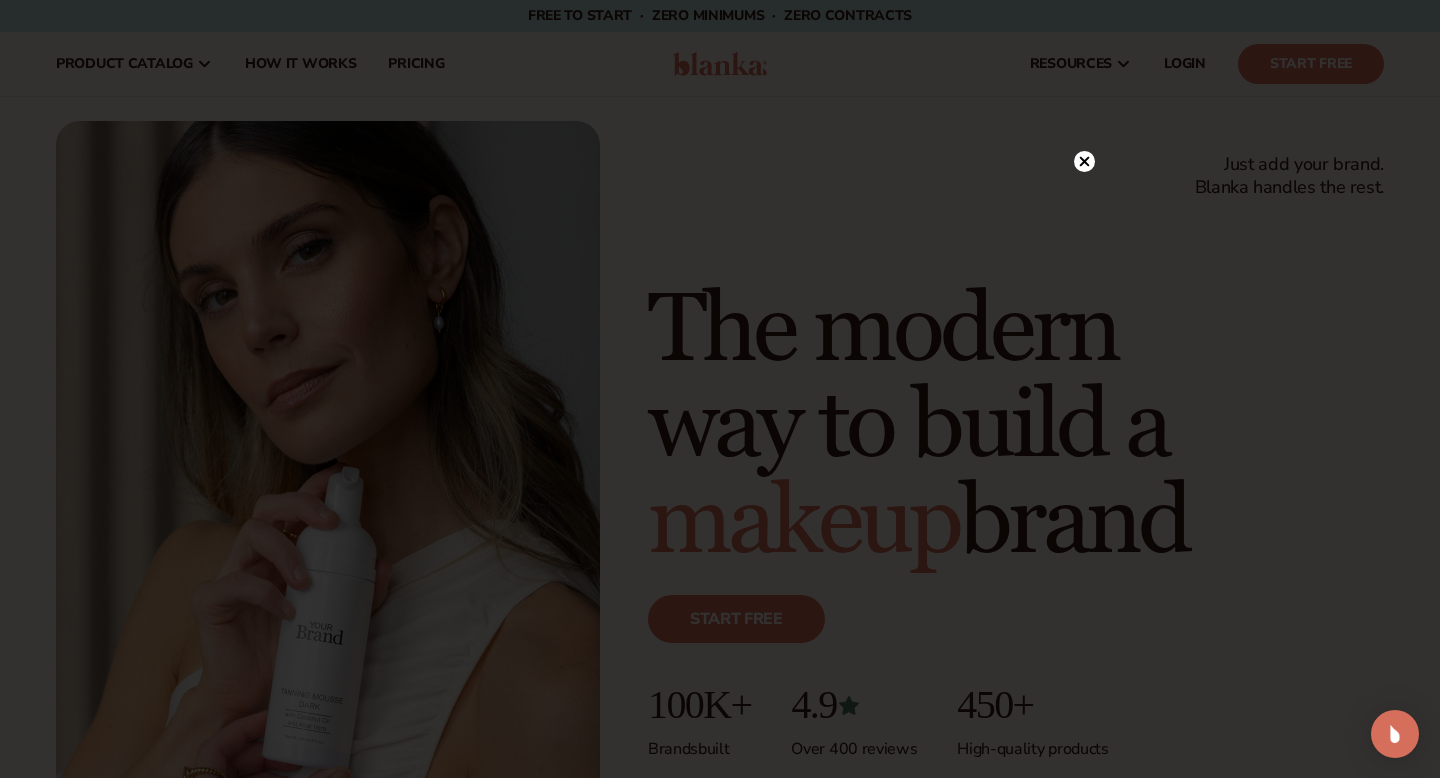 click 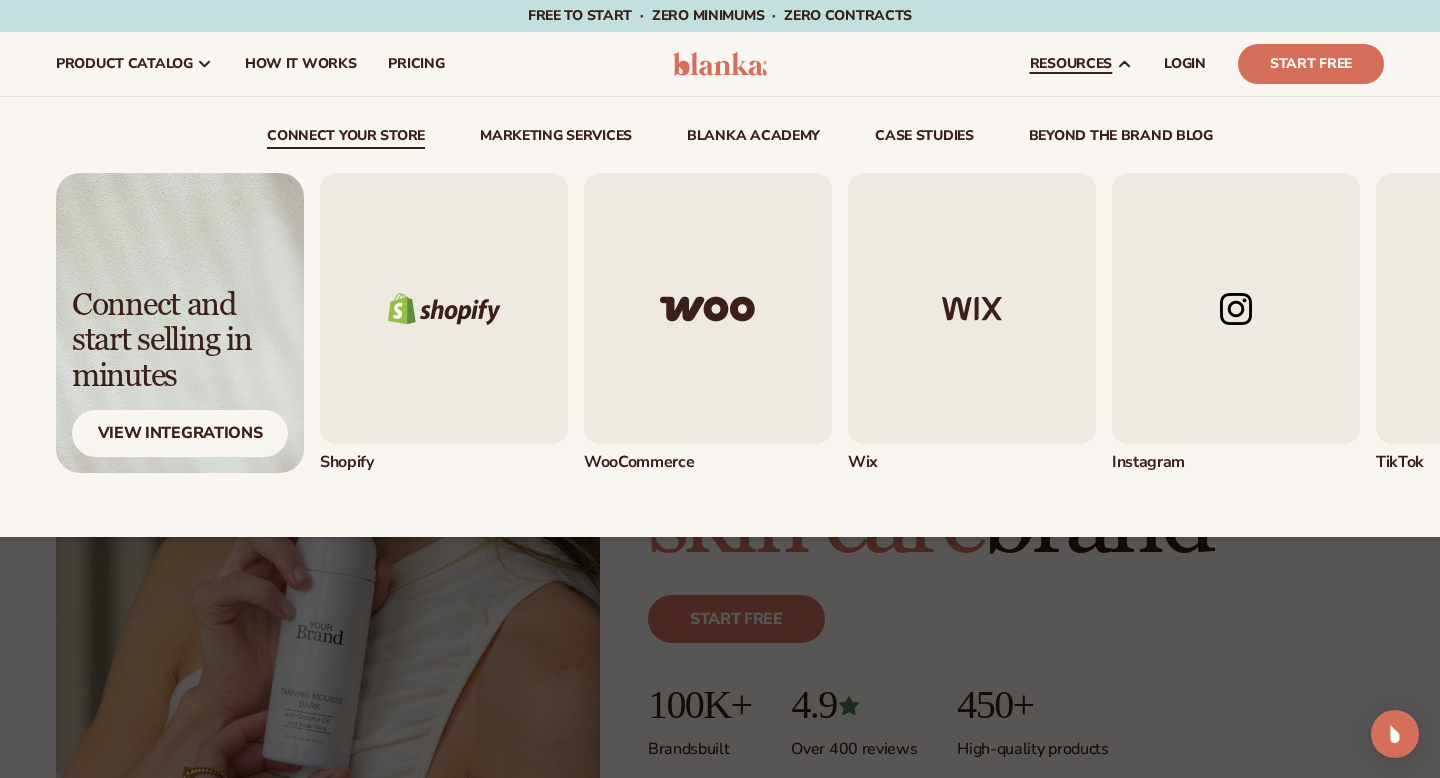 click at bounding box center (1236, 308) 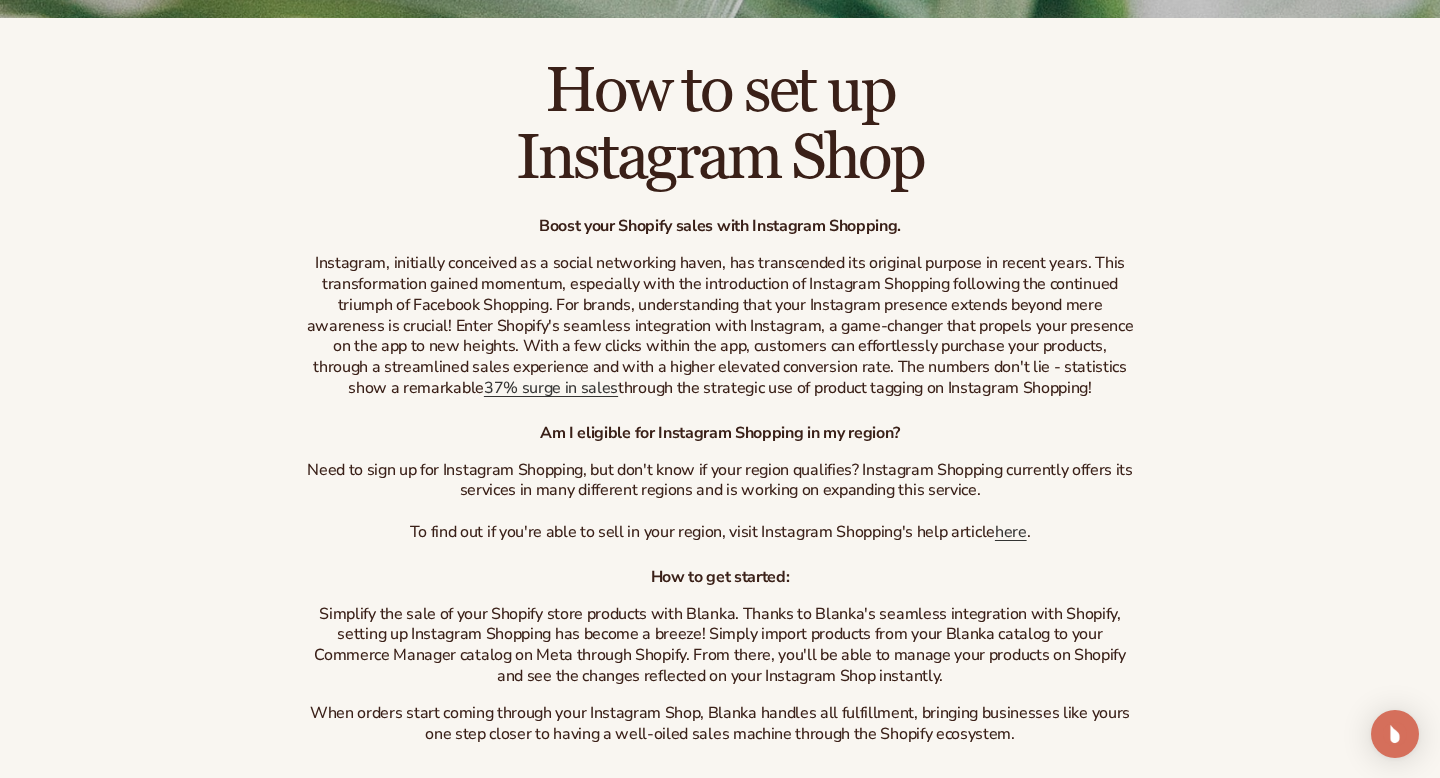scroll, scrollTop: 514, scrollLeft: 0, axis: vertical 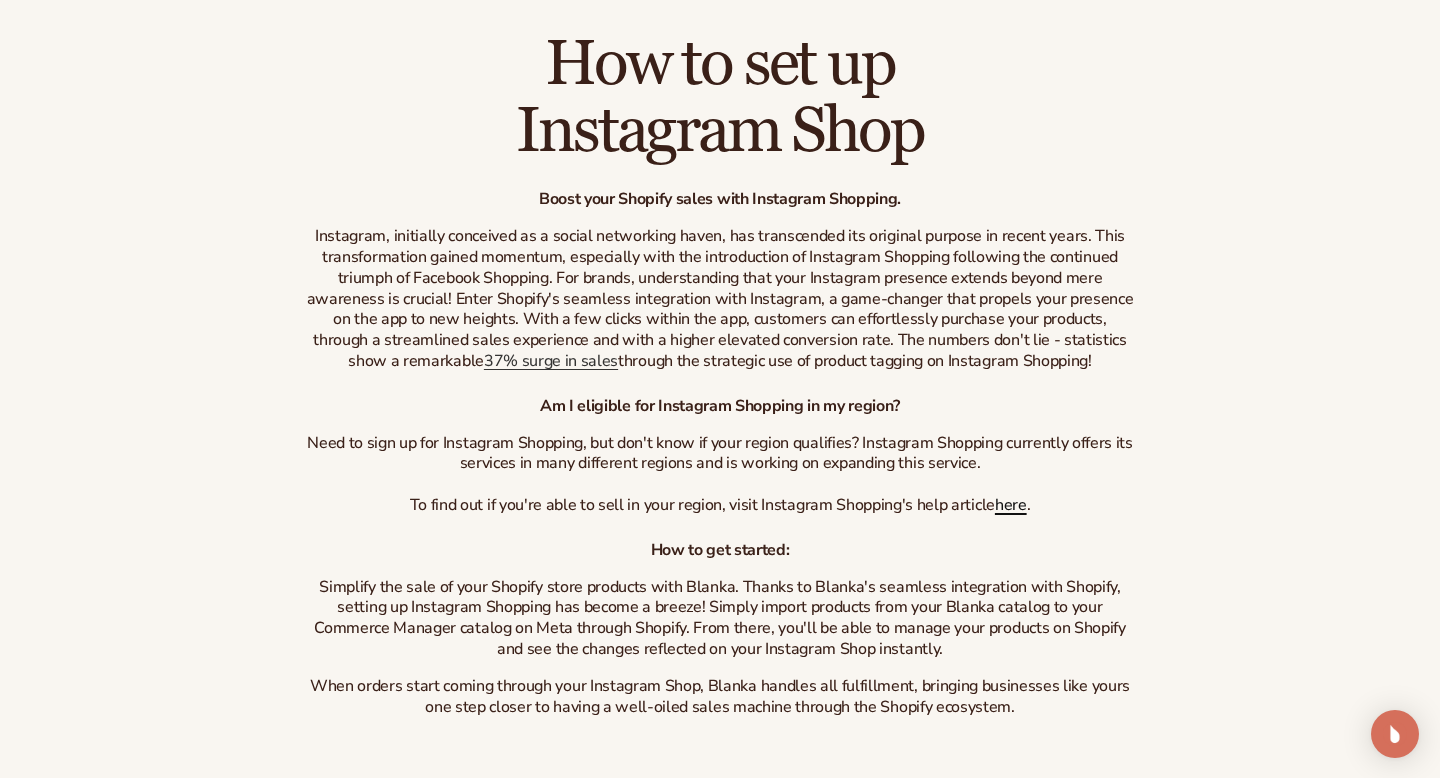 click on "here" at bounding box center (1011, 505) 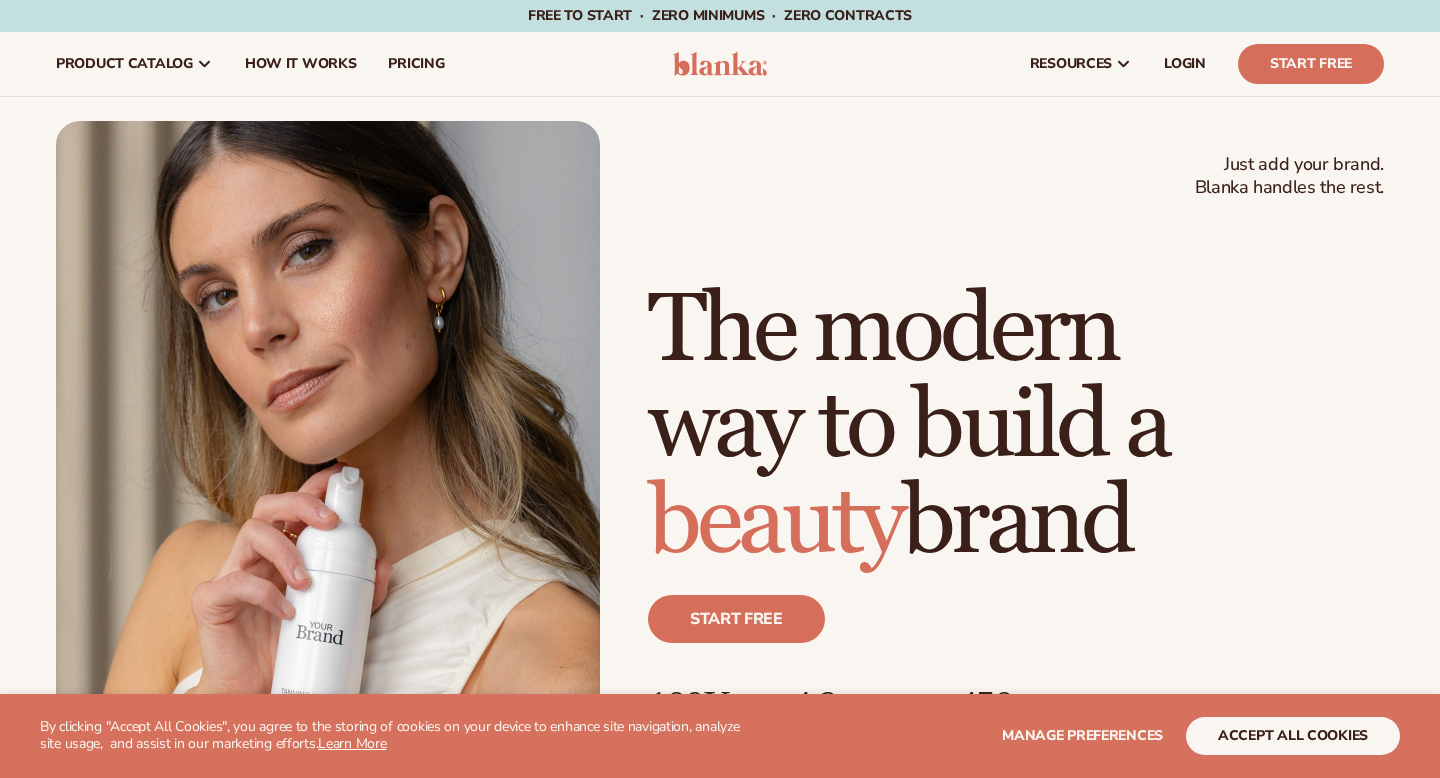 scroll, scrollTop: 0, scrollLeft: 0, axis: both 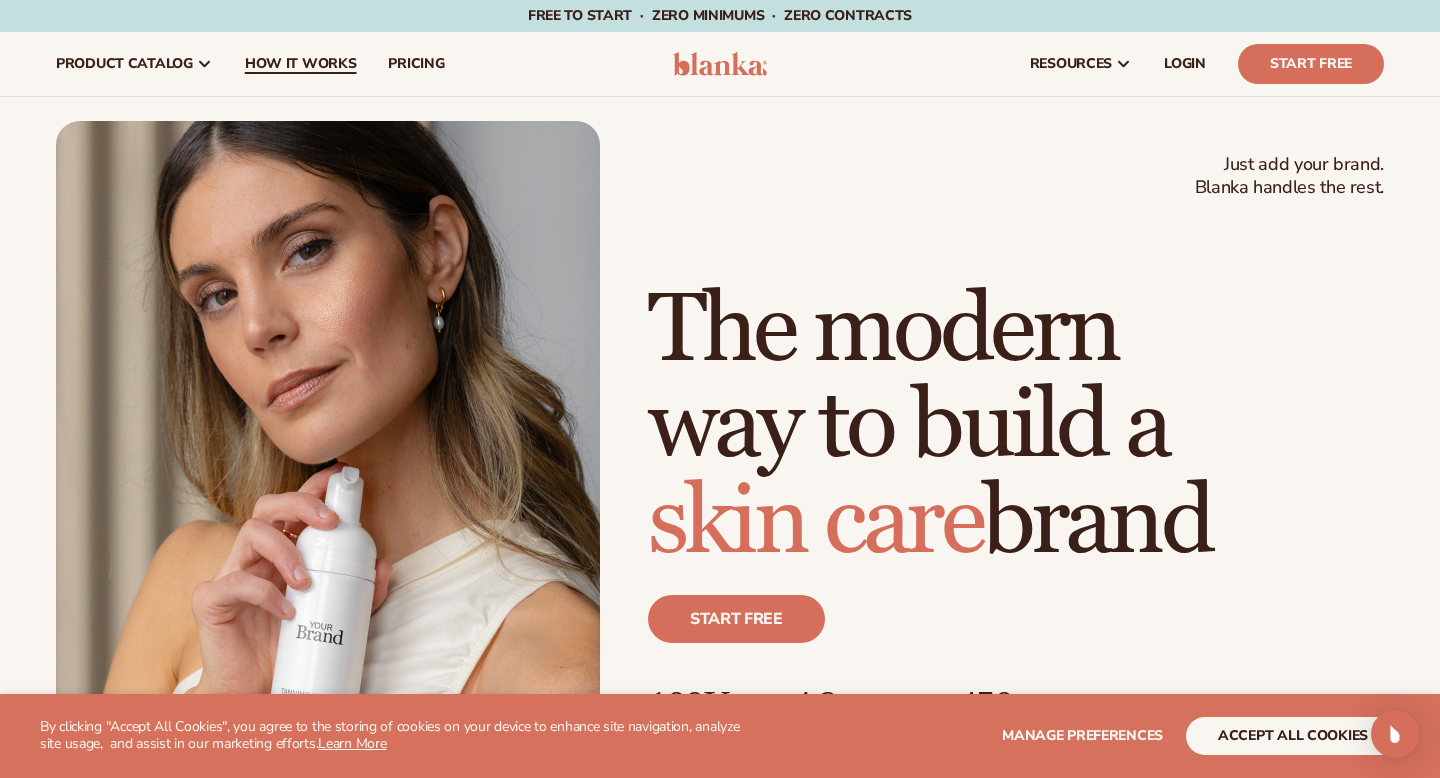 click on "How It Works" at bounding box center (301, 64) 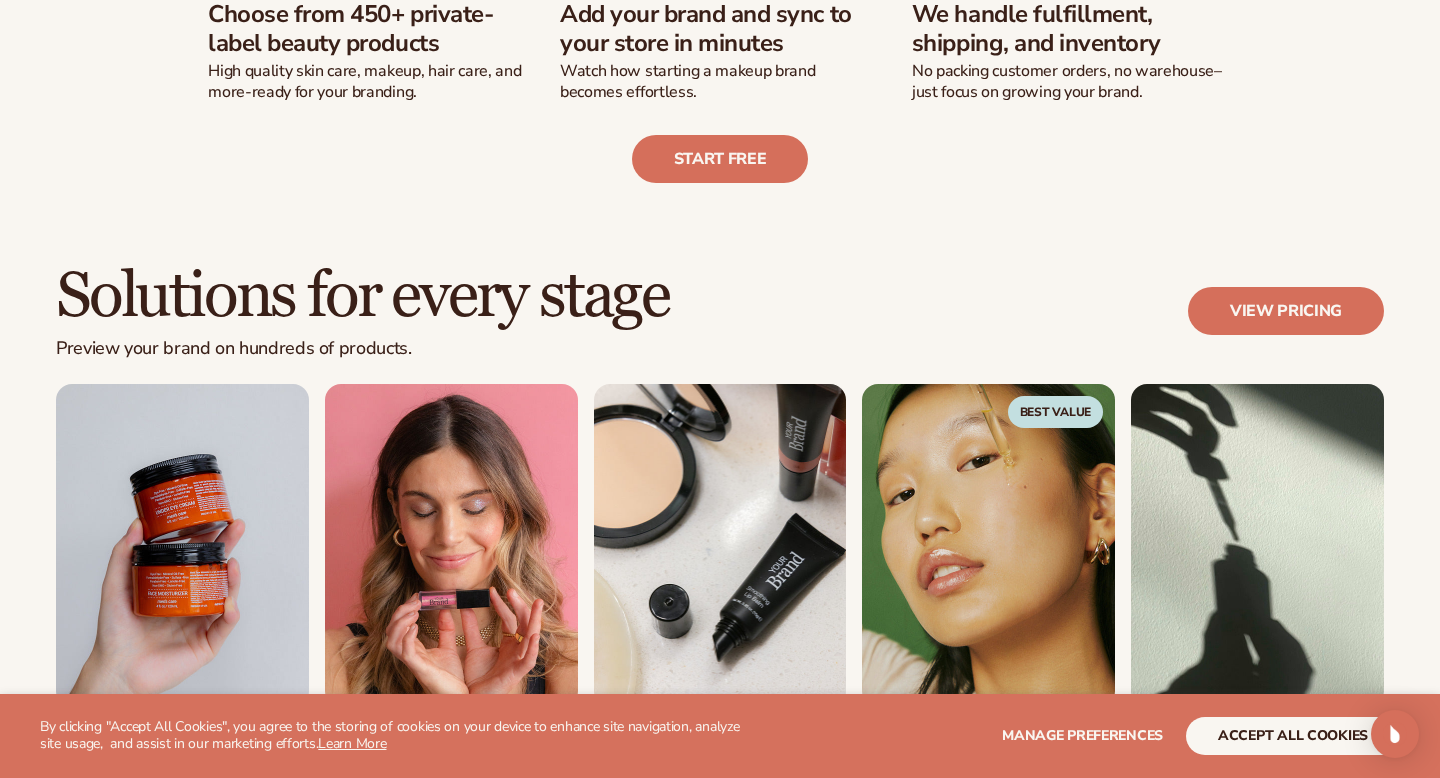 scroll, scrollTop: 934, scrollLeft: 0, axis: vertical 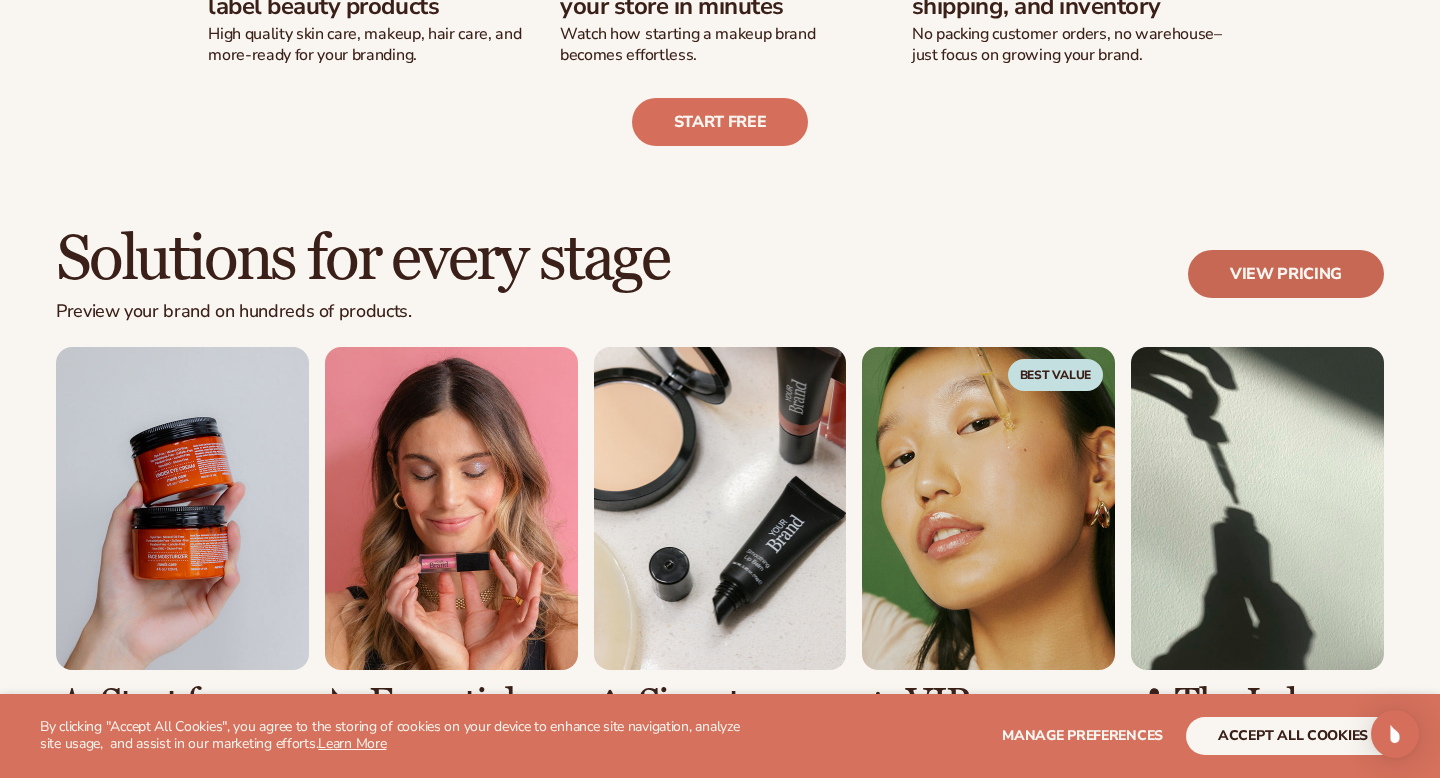 click on "View pricing" at bounding box center (1286, 274) 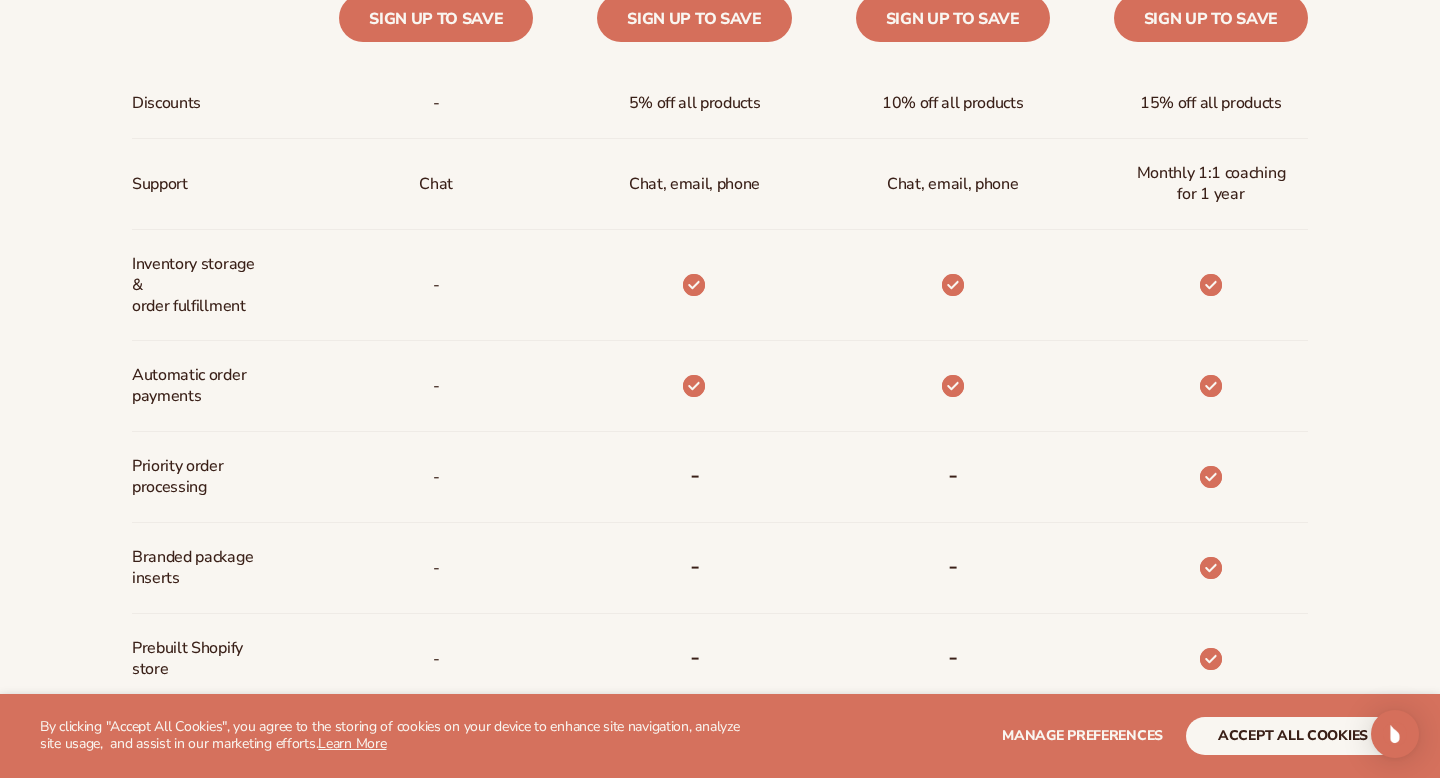 scroll, scrollTop: 1026, scrollLeft: 0, axis: vertical 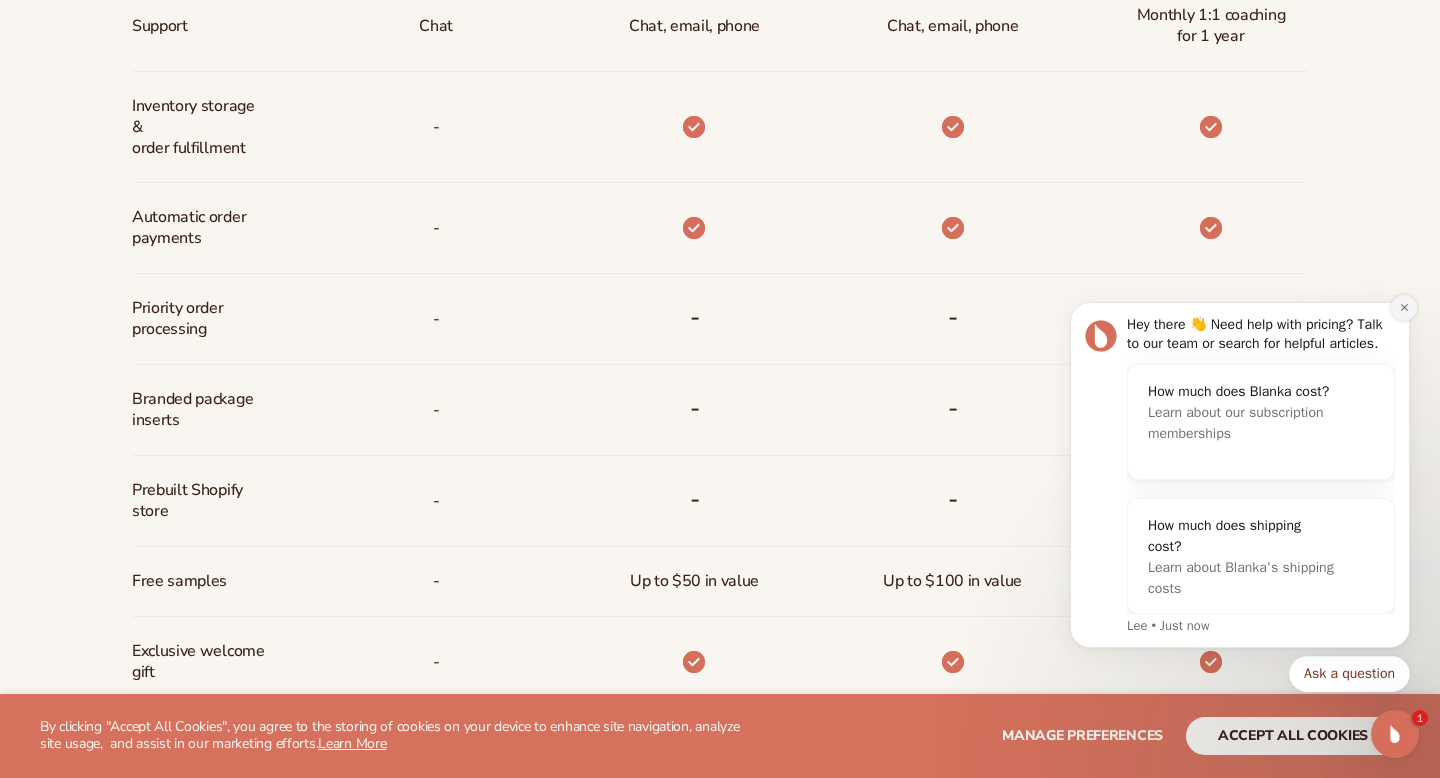 click 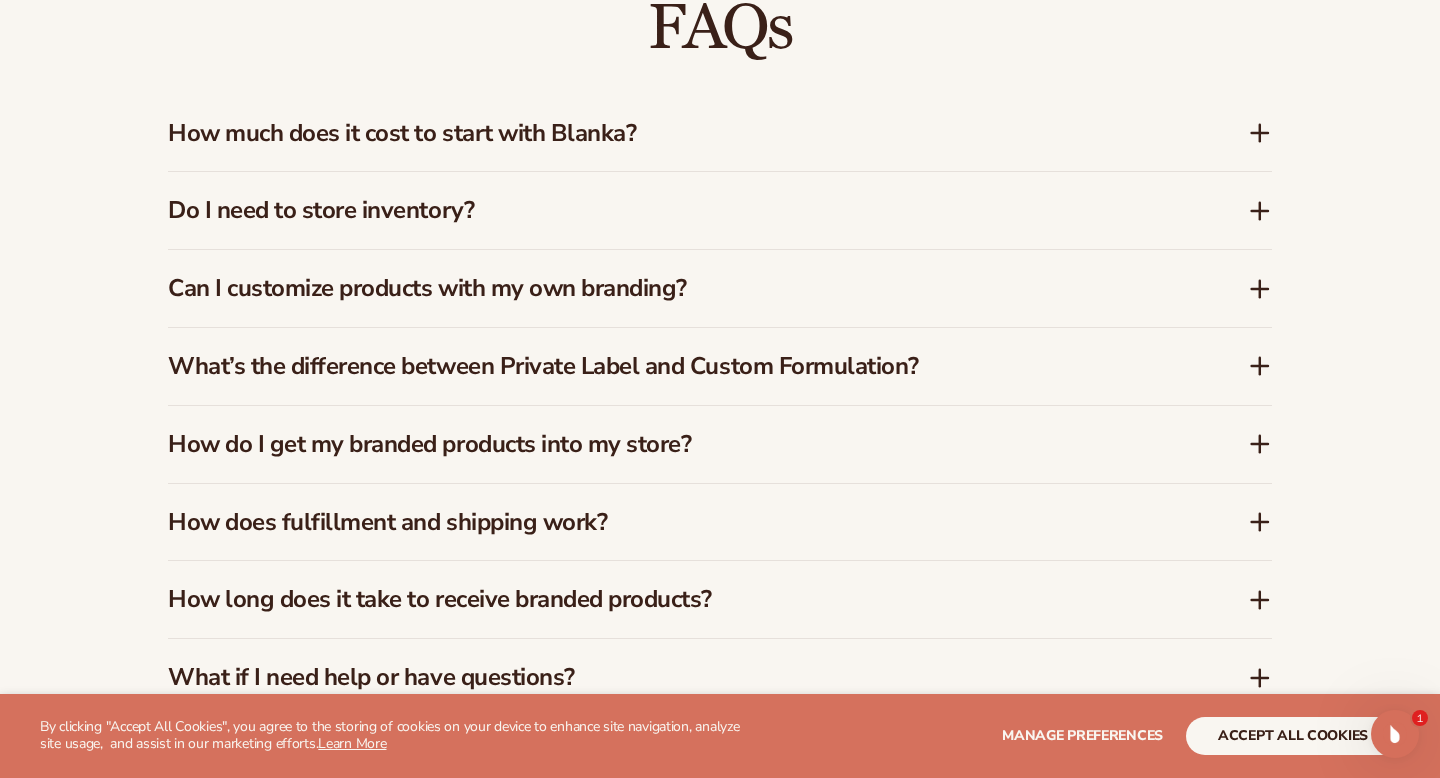 scroll, scrollTop: 2918, scrollLeft: 0, axis: vertical 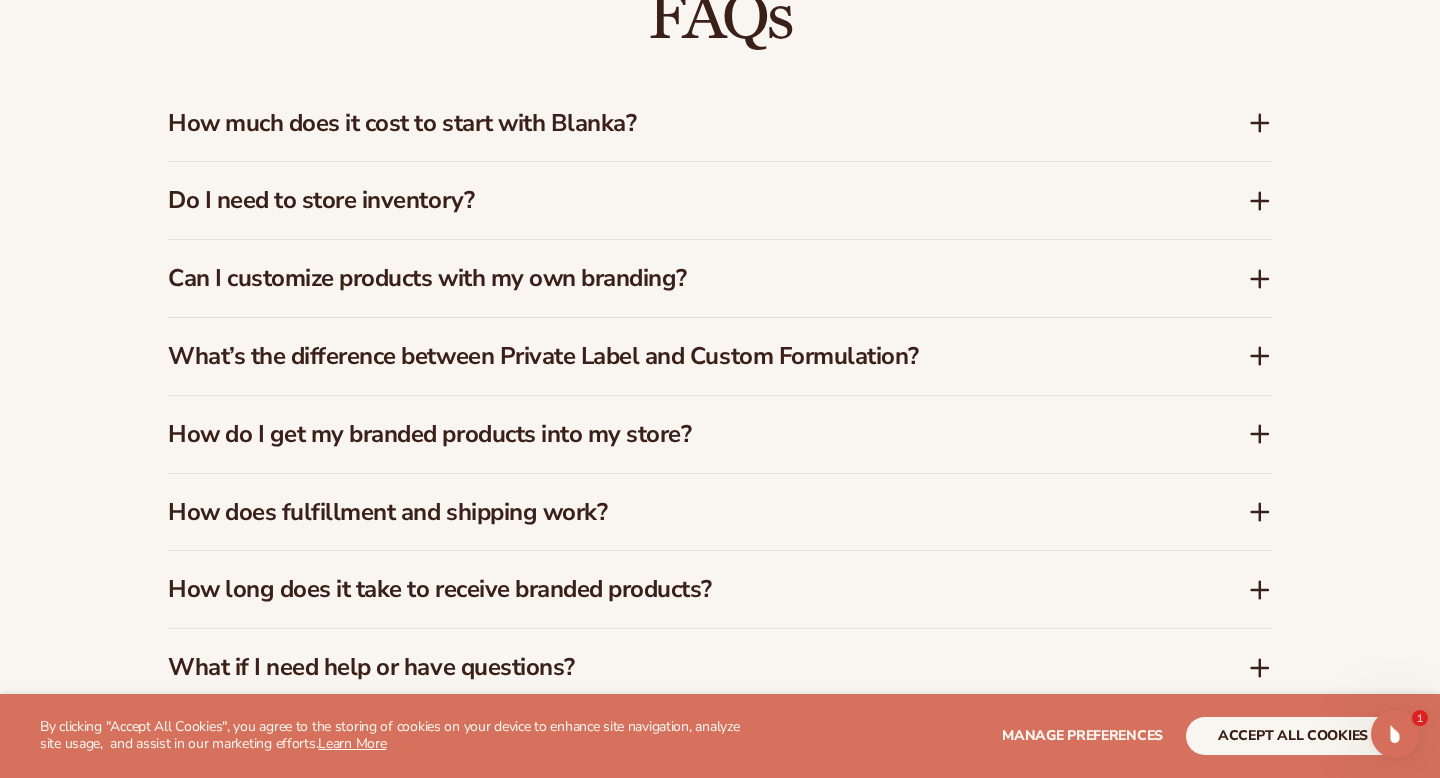 click 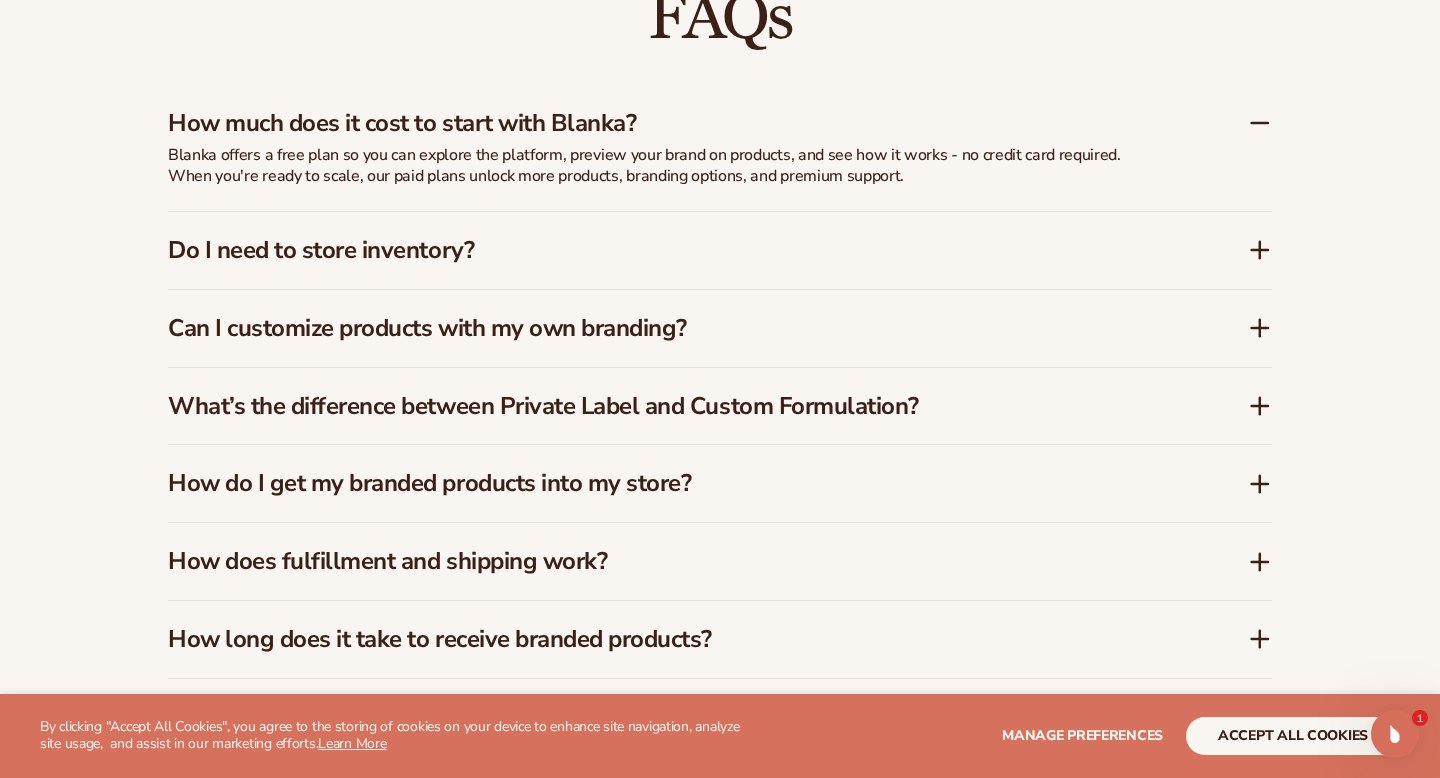 click 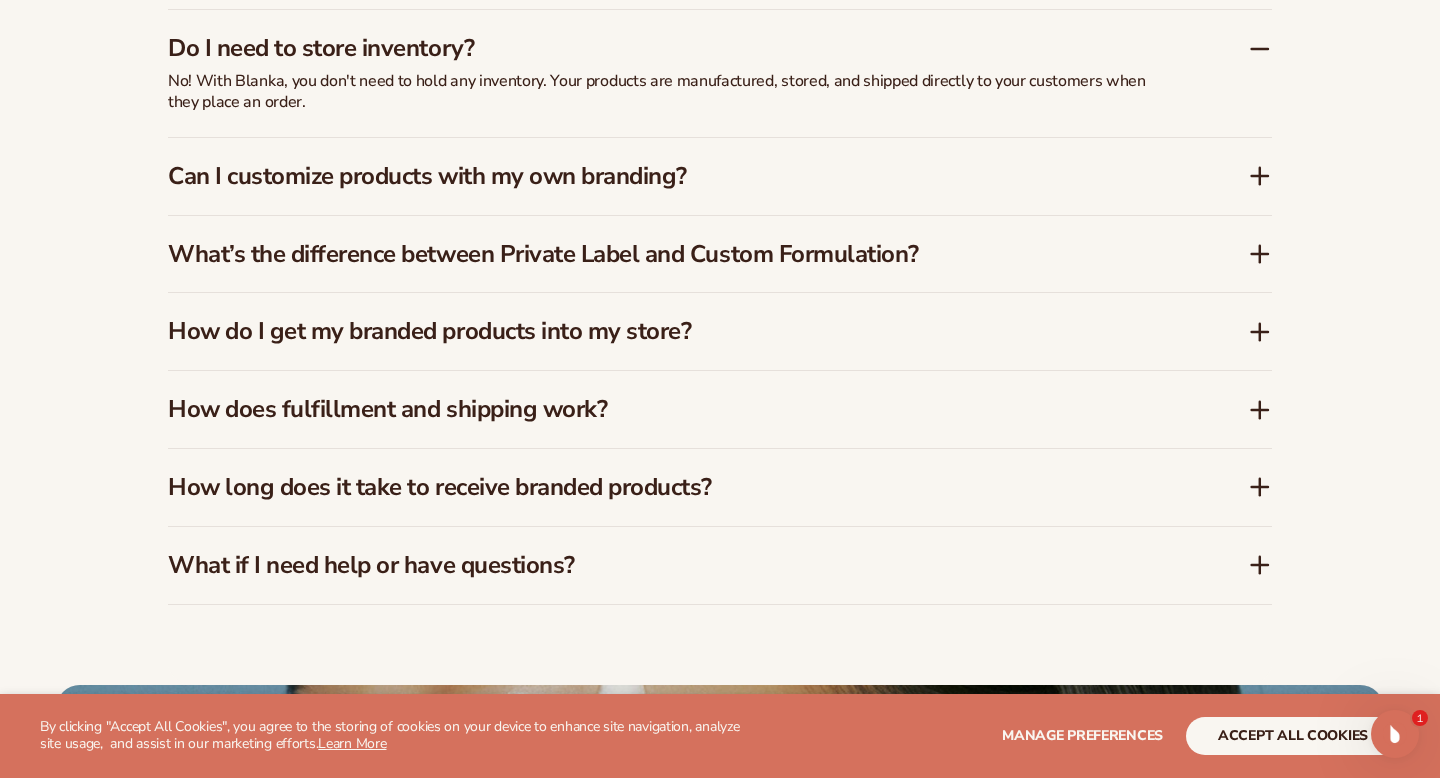 scroll, scrollTop: 3120, scrollLeft: 0, axis: vertical 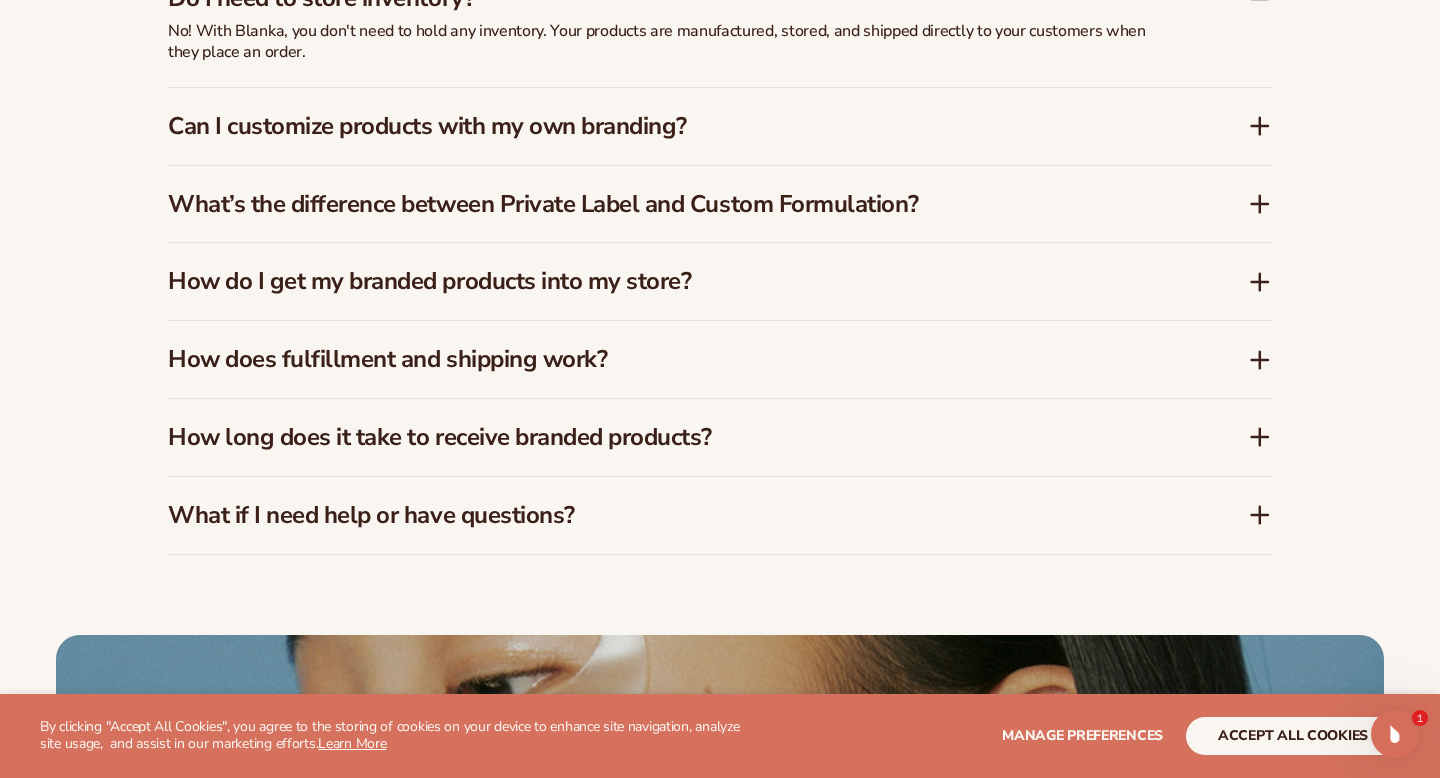click 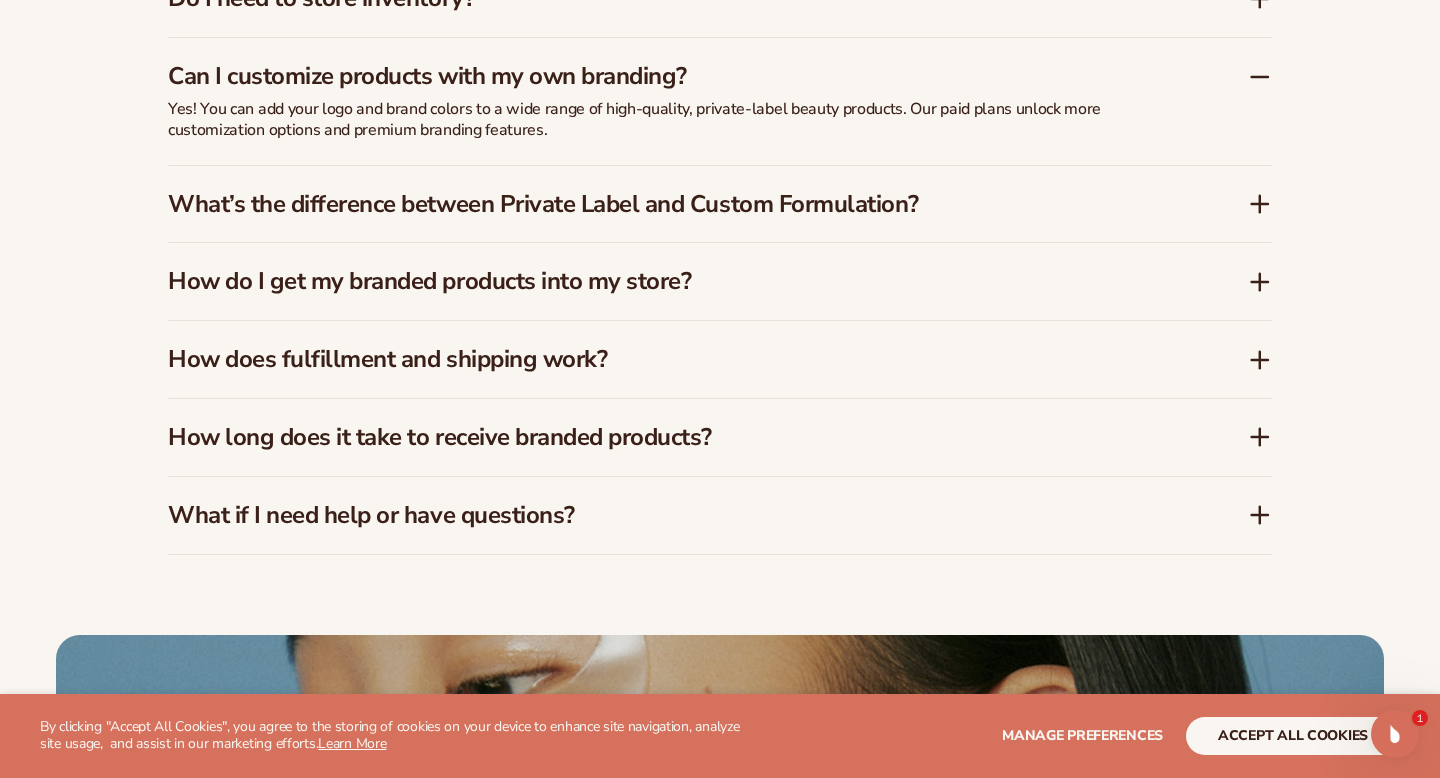 click 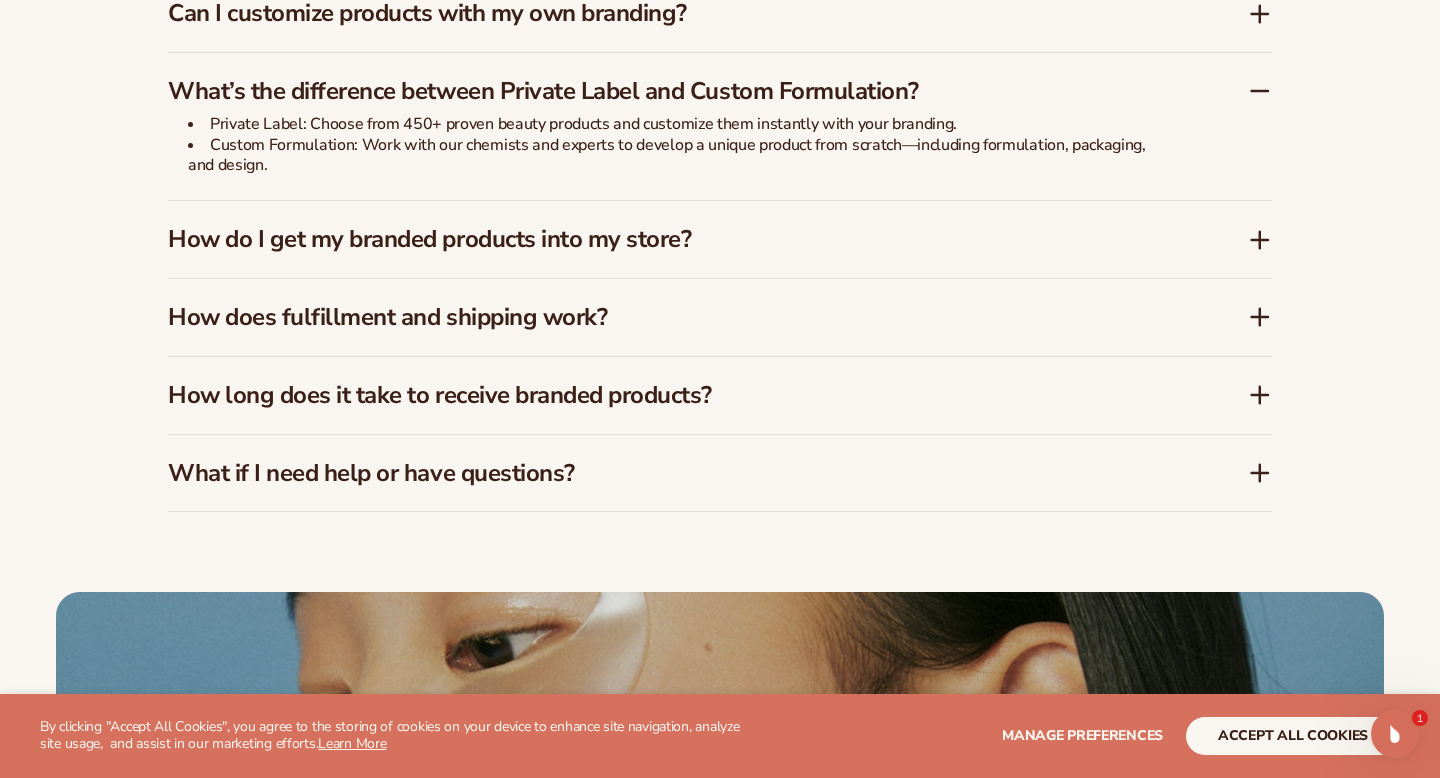 scroll, scrollTop: 3221, scrollLeft: 0, axis: vertical 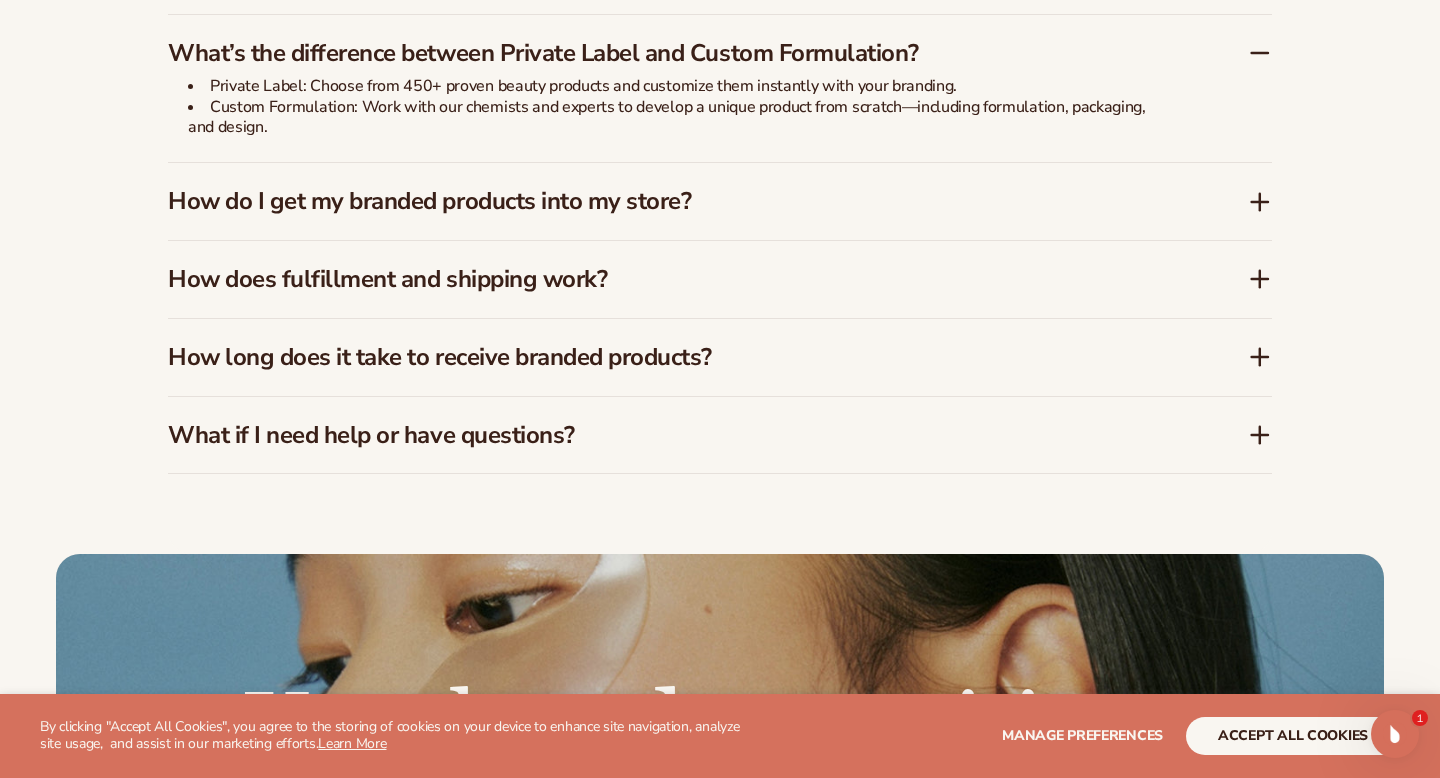 click 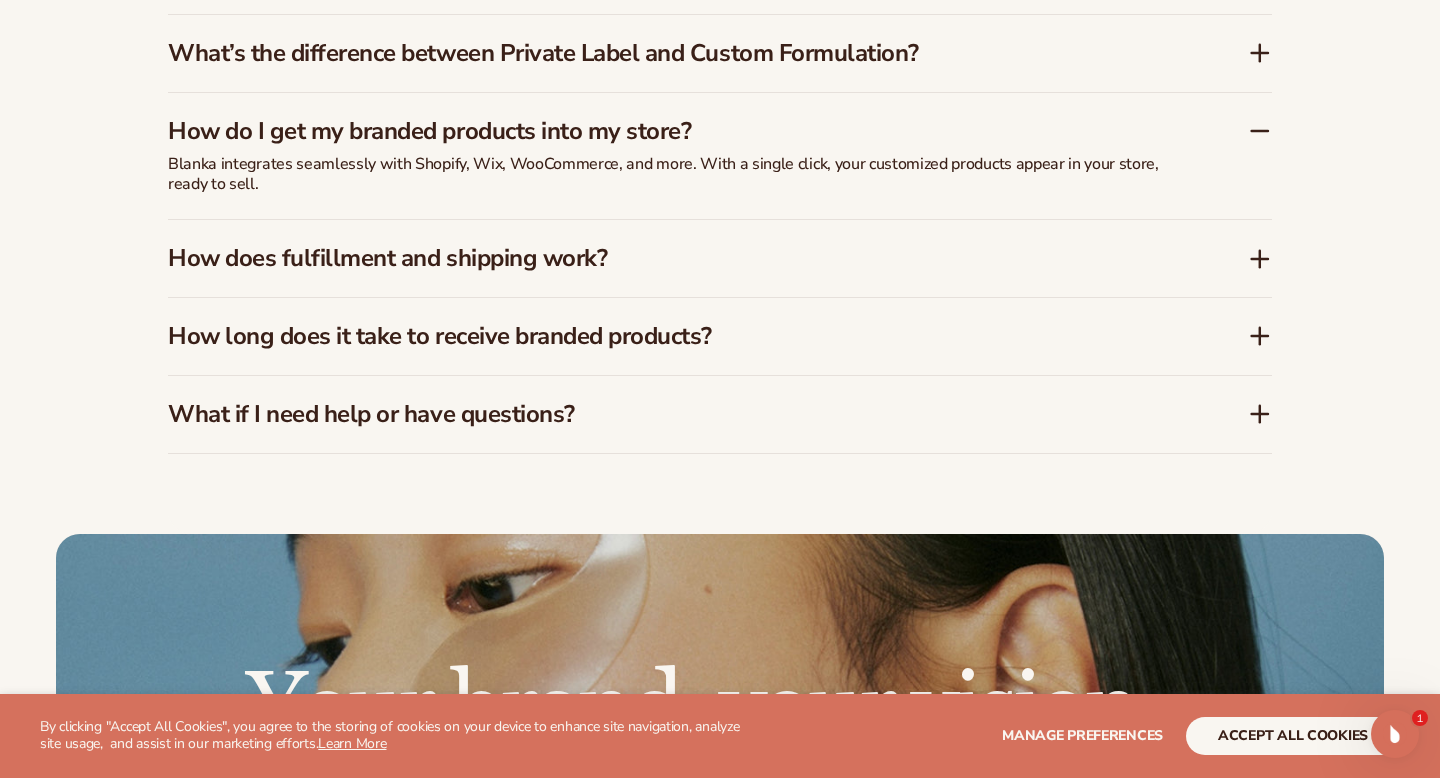 click 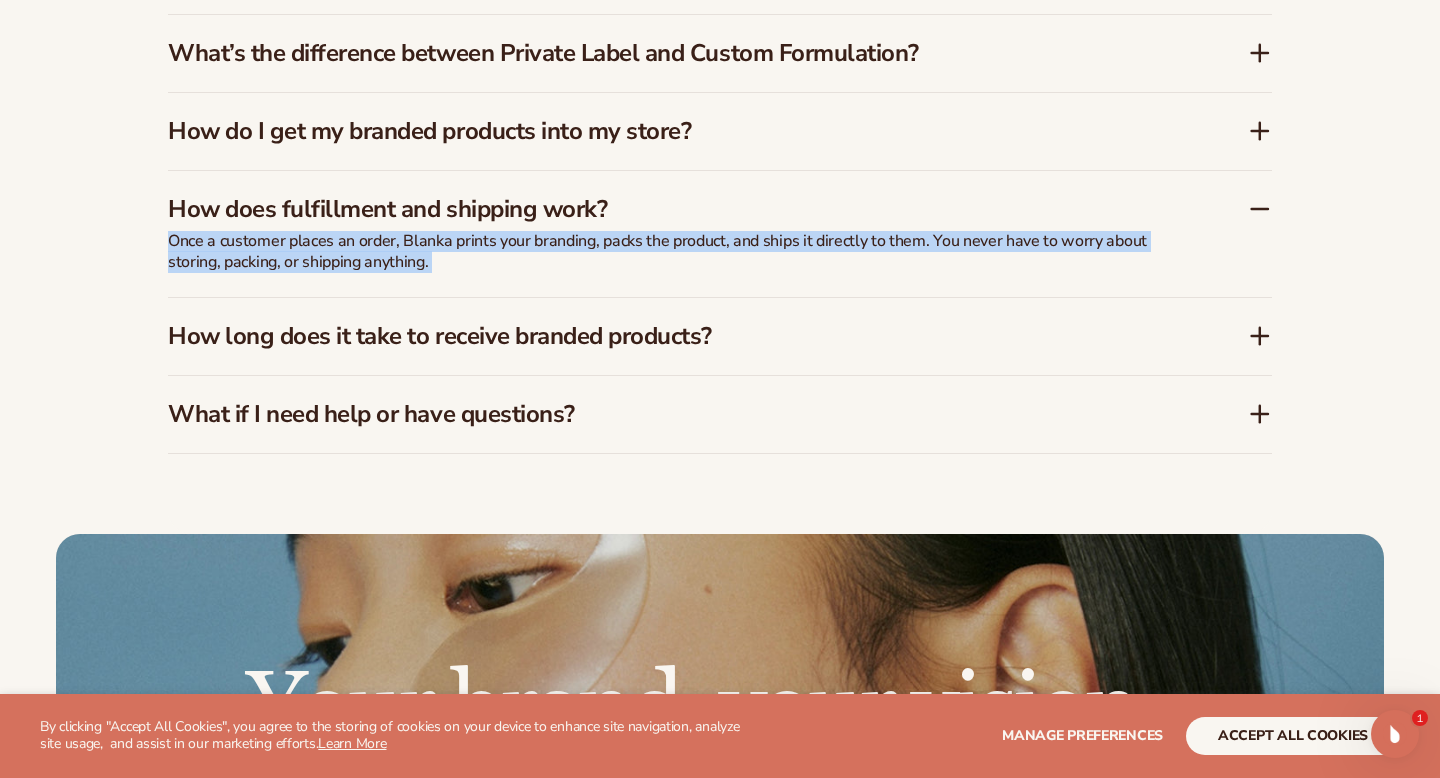 click on "FAQs
How much does it cost to start with Blanka?
Blanka offers a free plan so you can explore the platform, preview your brand on products, and see how it works - no credit card required. When you're ready to scale, our paid plans unlock more products, branding options, and premium support.
Do I need to store inventory?" at bounding box center [720, 67] 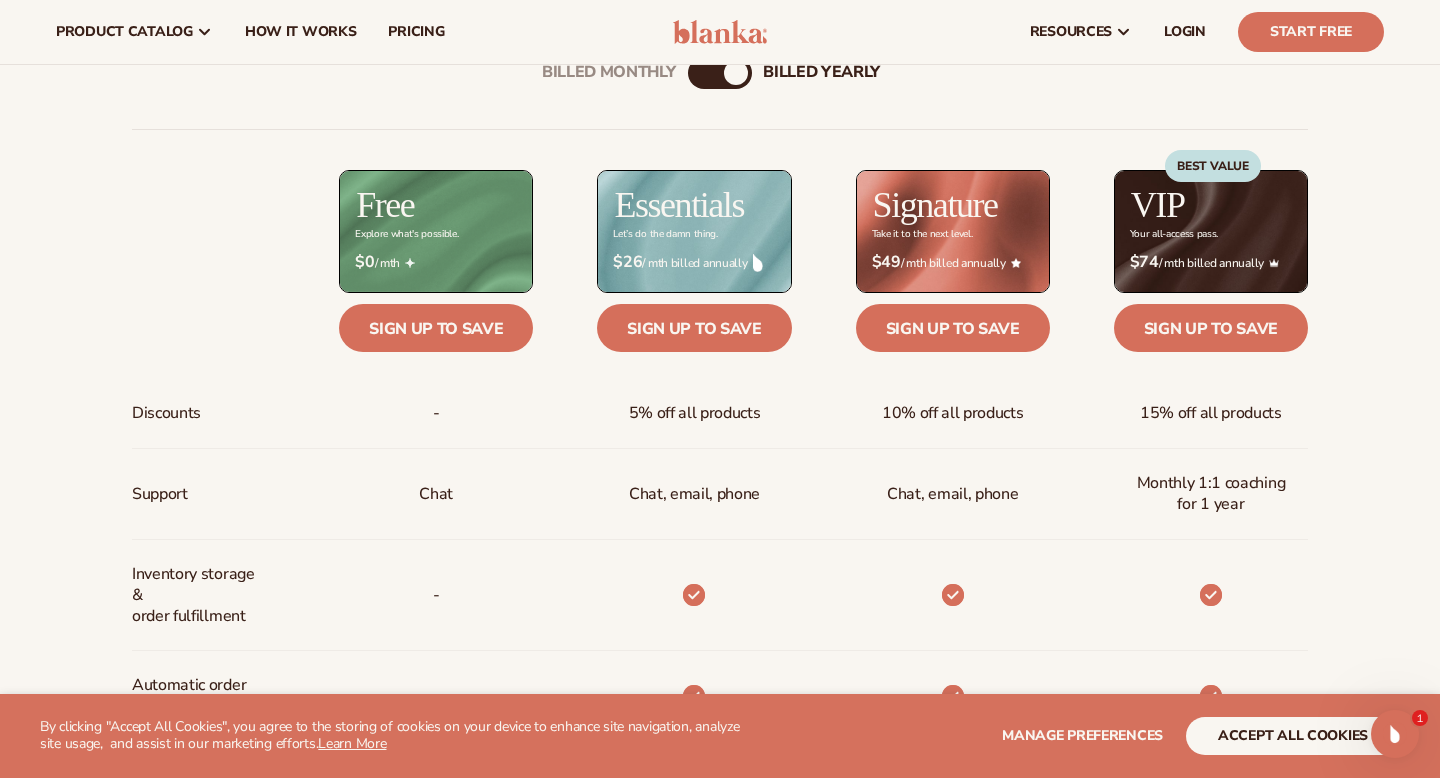 scroll, scrollTop: 0, scrollLeft: 0, axis: both 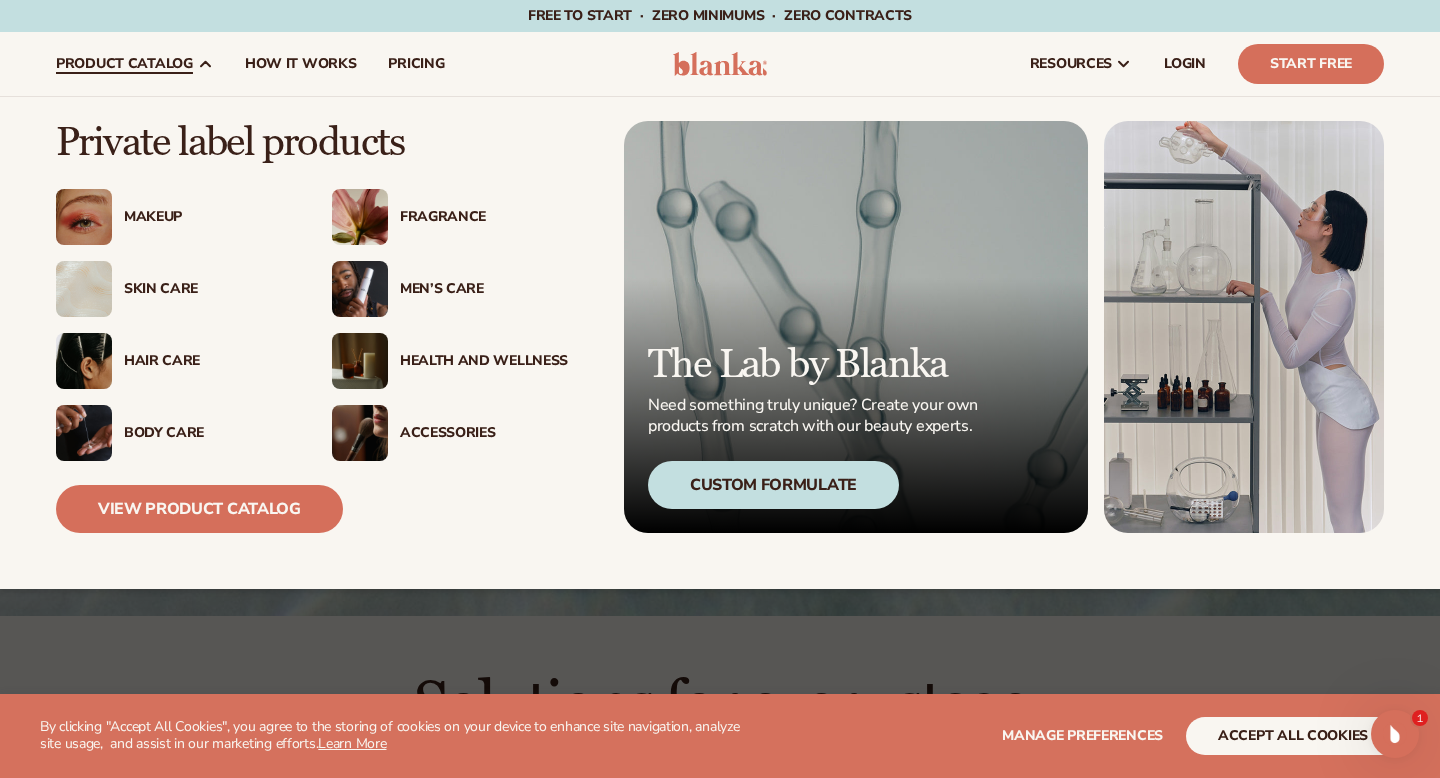 click on "Skin Care" at bounding box center (174, 289) 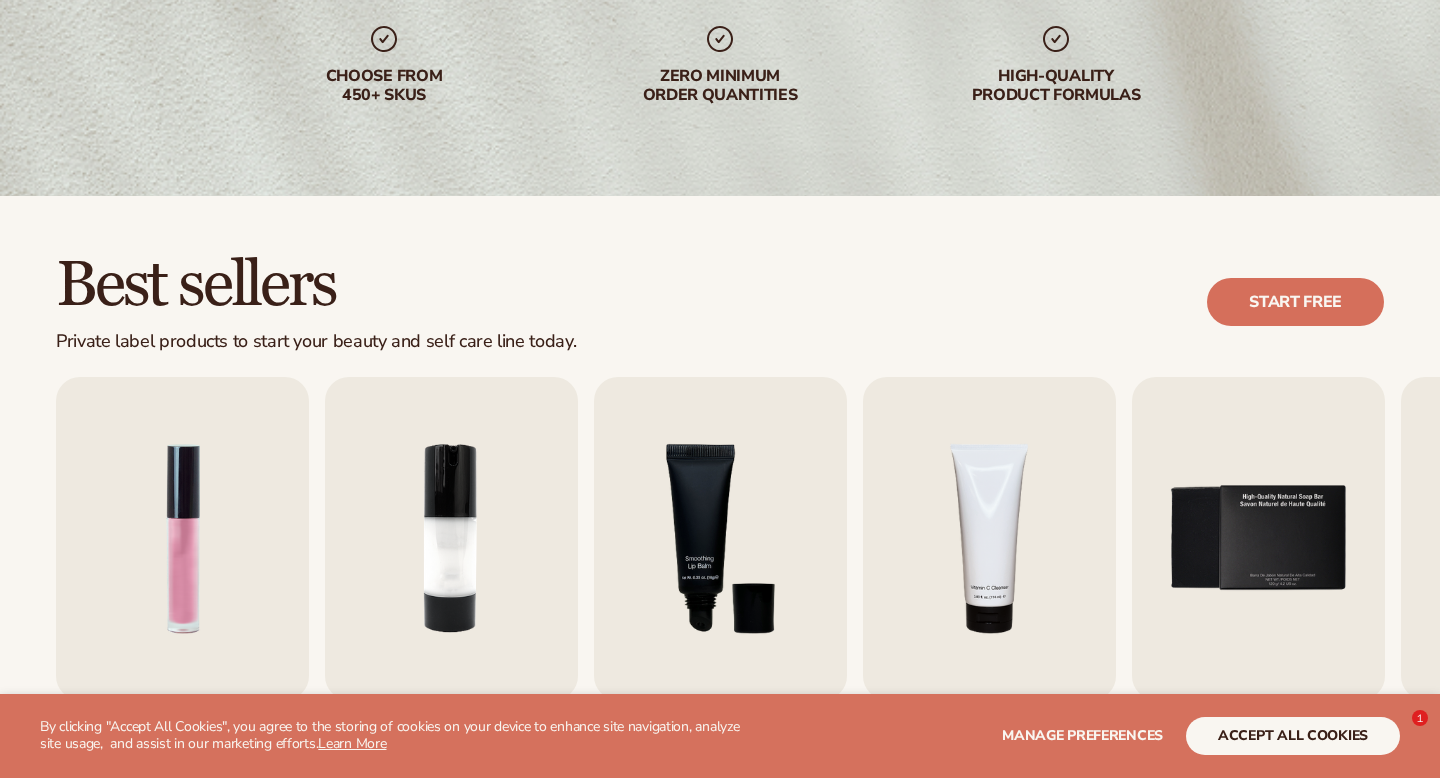scroll, scrollTop: 492, scrollLeft: 0, axis: vertical 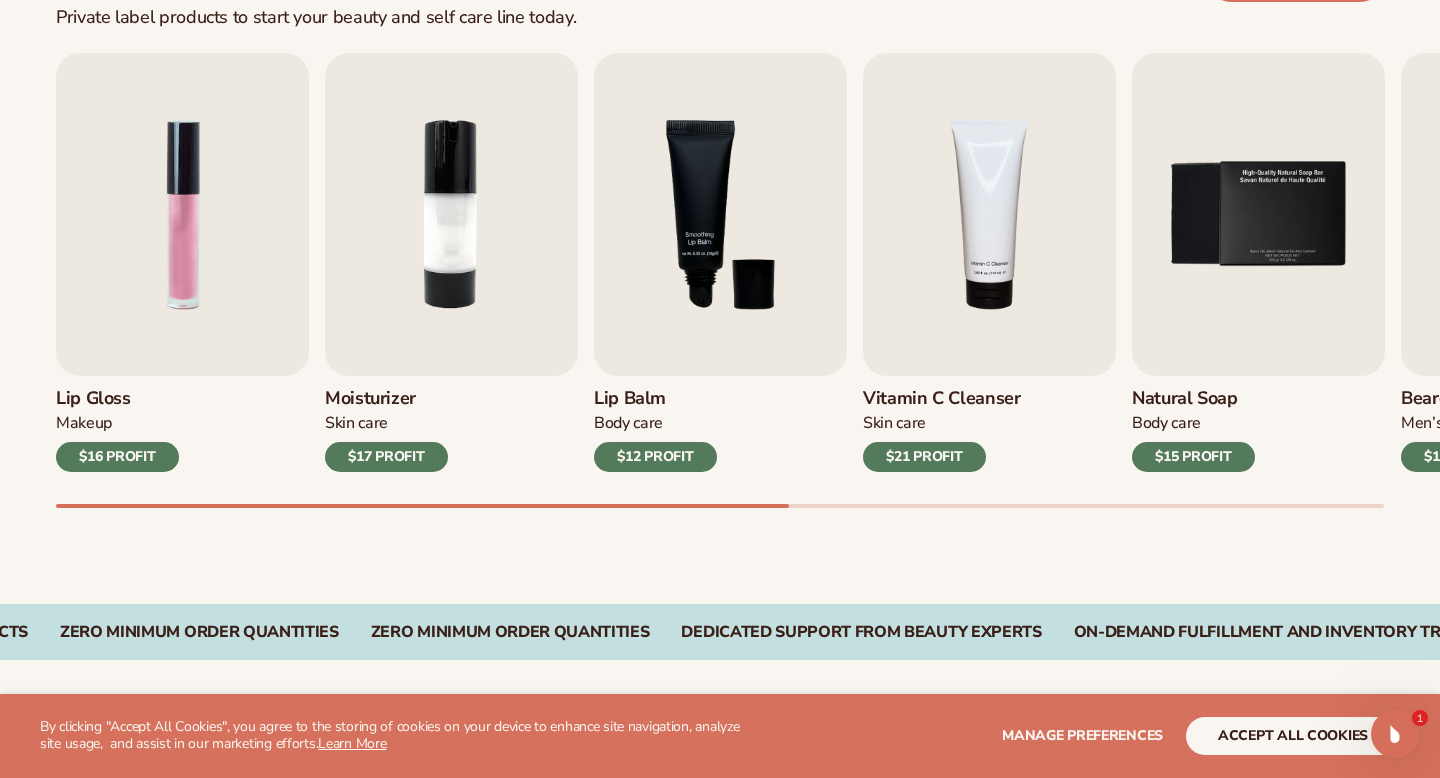 click on "Explore high-quality product formulas
view full catalog
Makeup
Skin Care" at bounding box center [720, 1220] 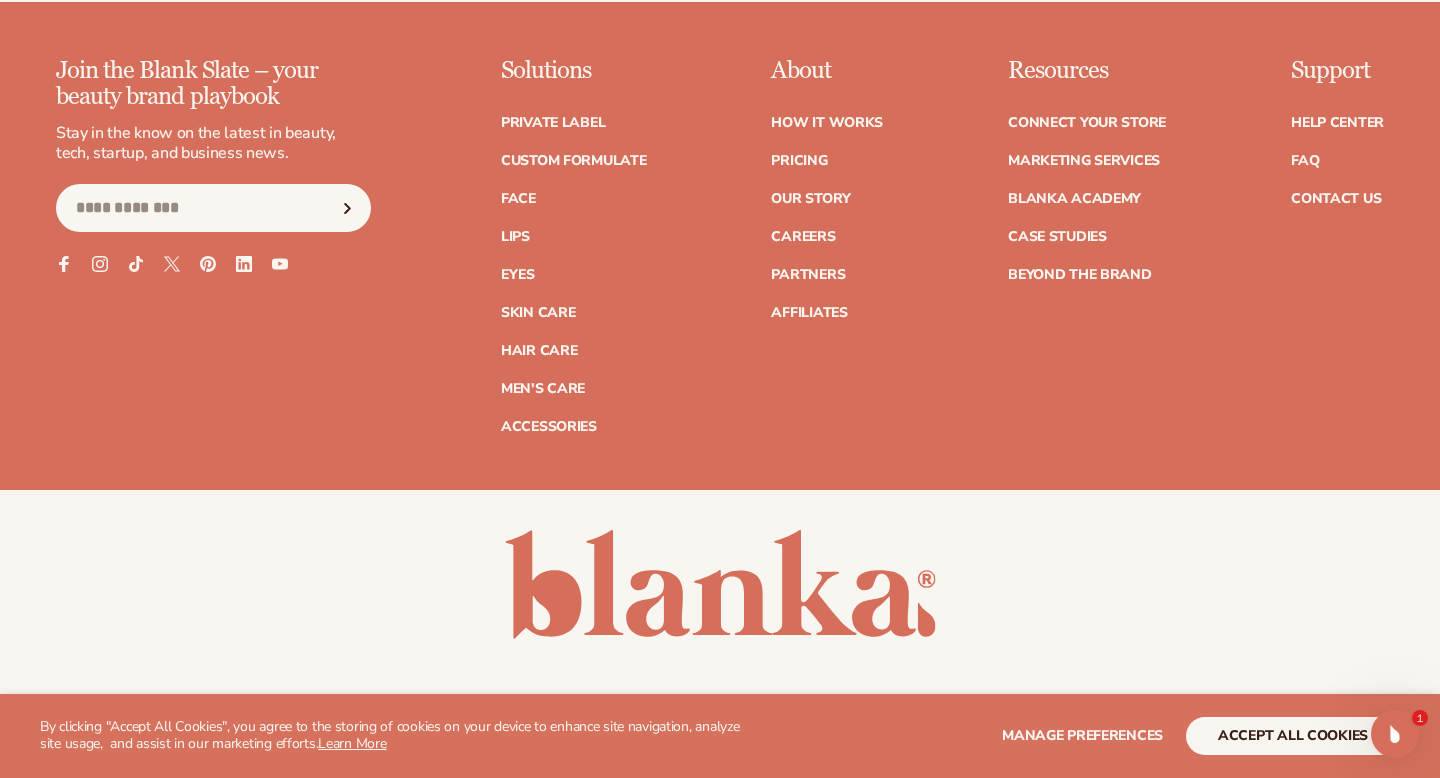 scroll, scrollTop: 4218, scrollLeft: 0, axis: vertical 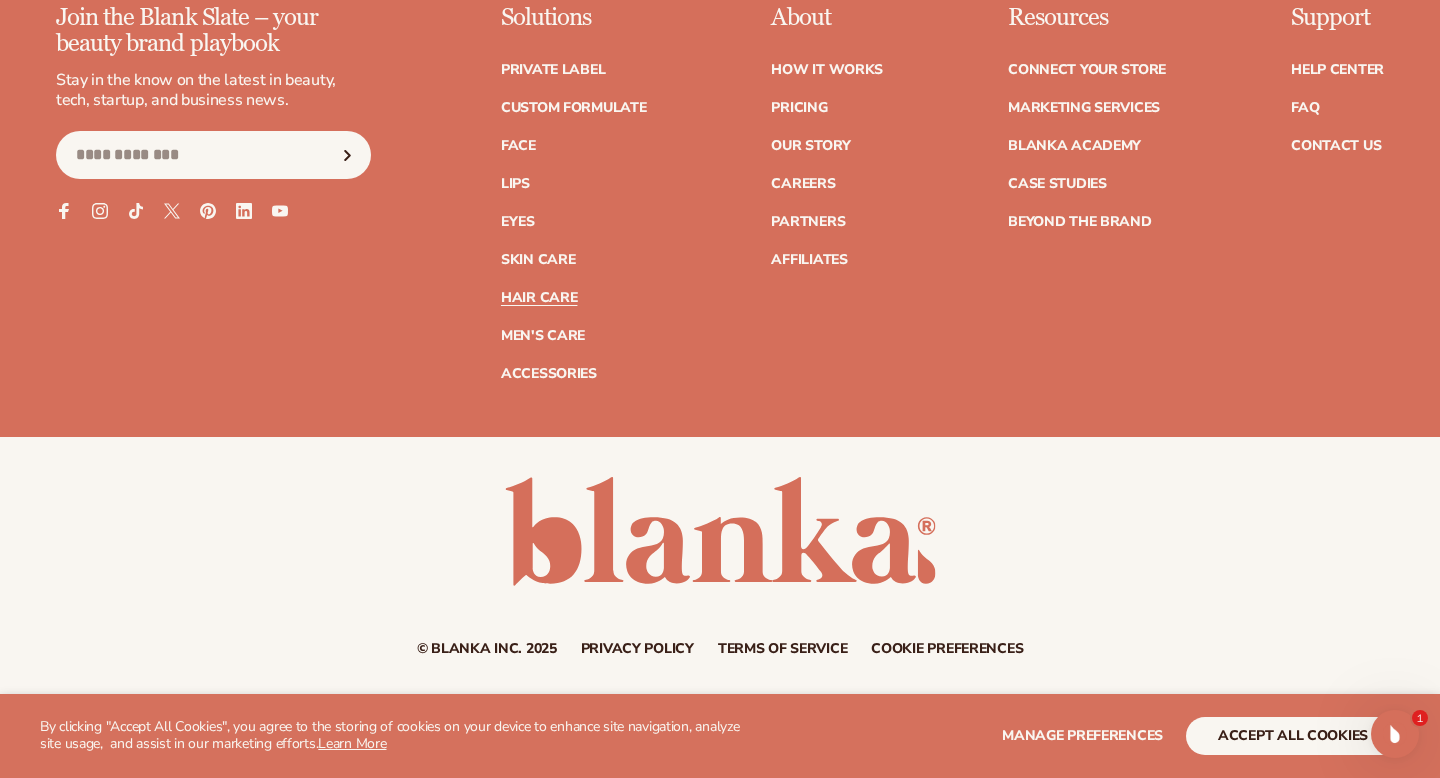 click on "Hair Care" at bounding box center [539, 298] 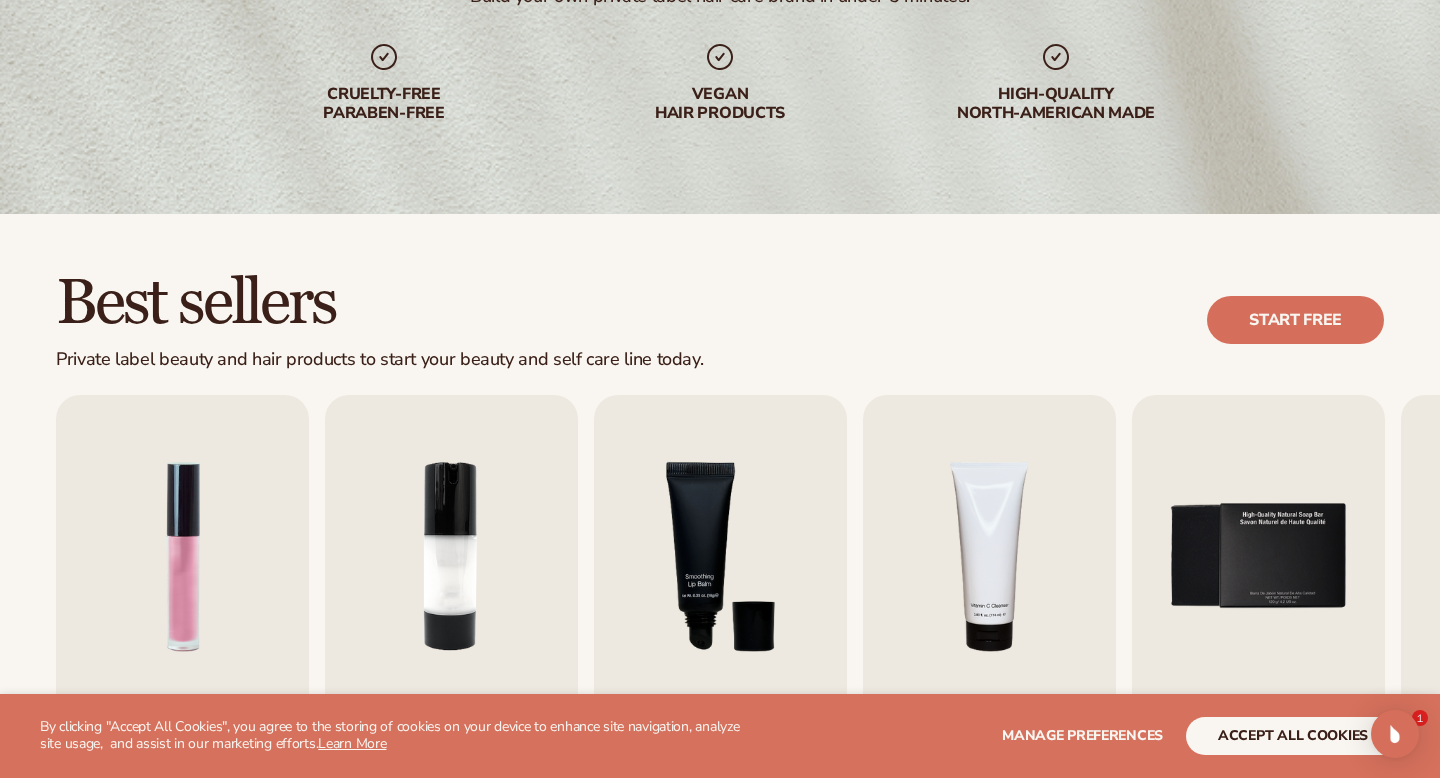 scroll, scrollTop: 590, scrollLeft: 0, axis: vertical 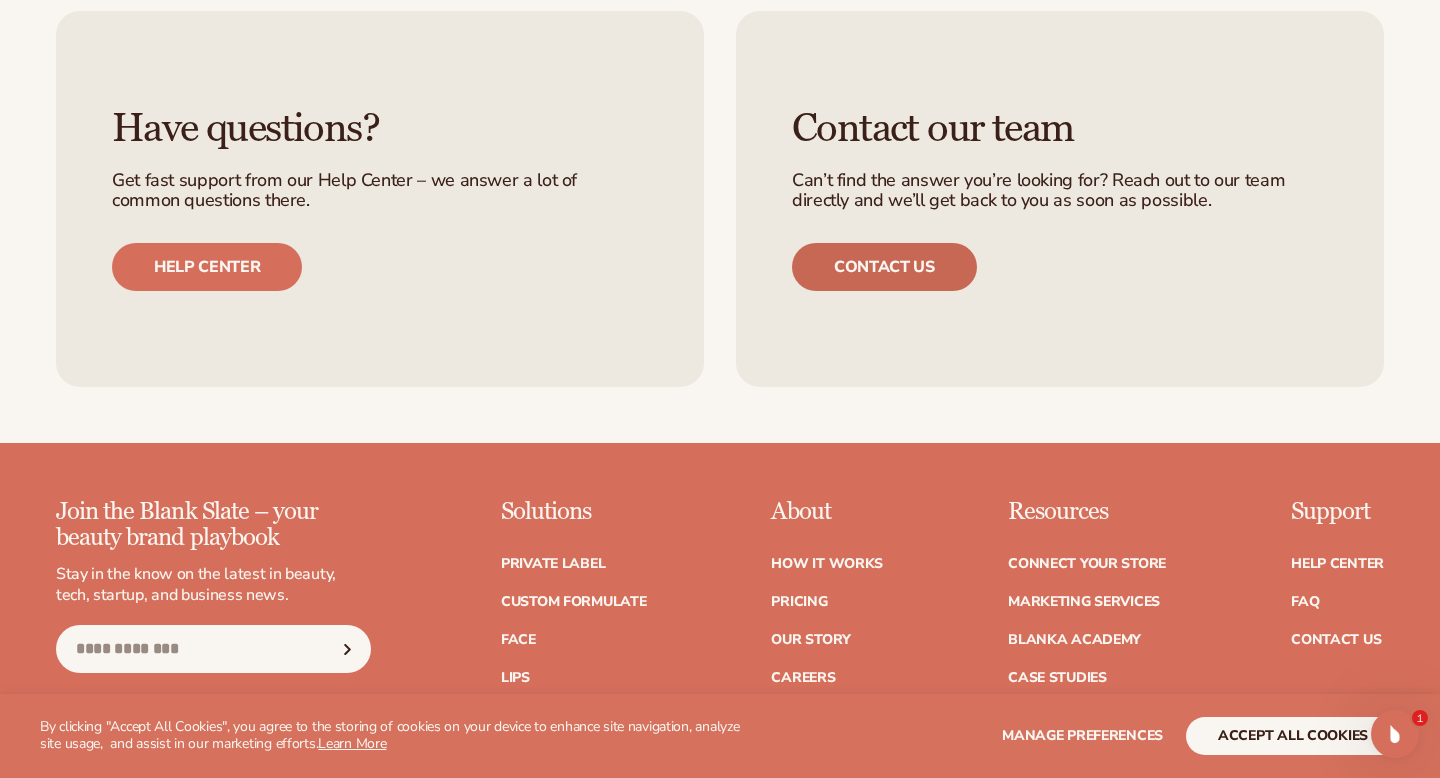 click on "Contact us" at bounding box center [884, 267] 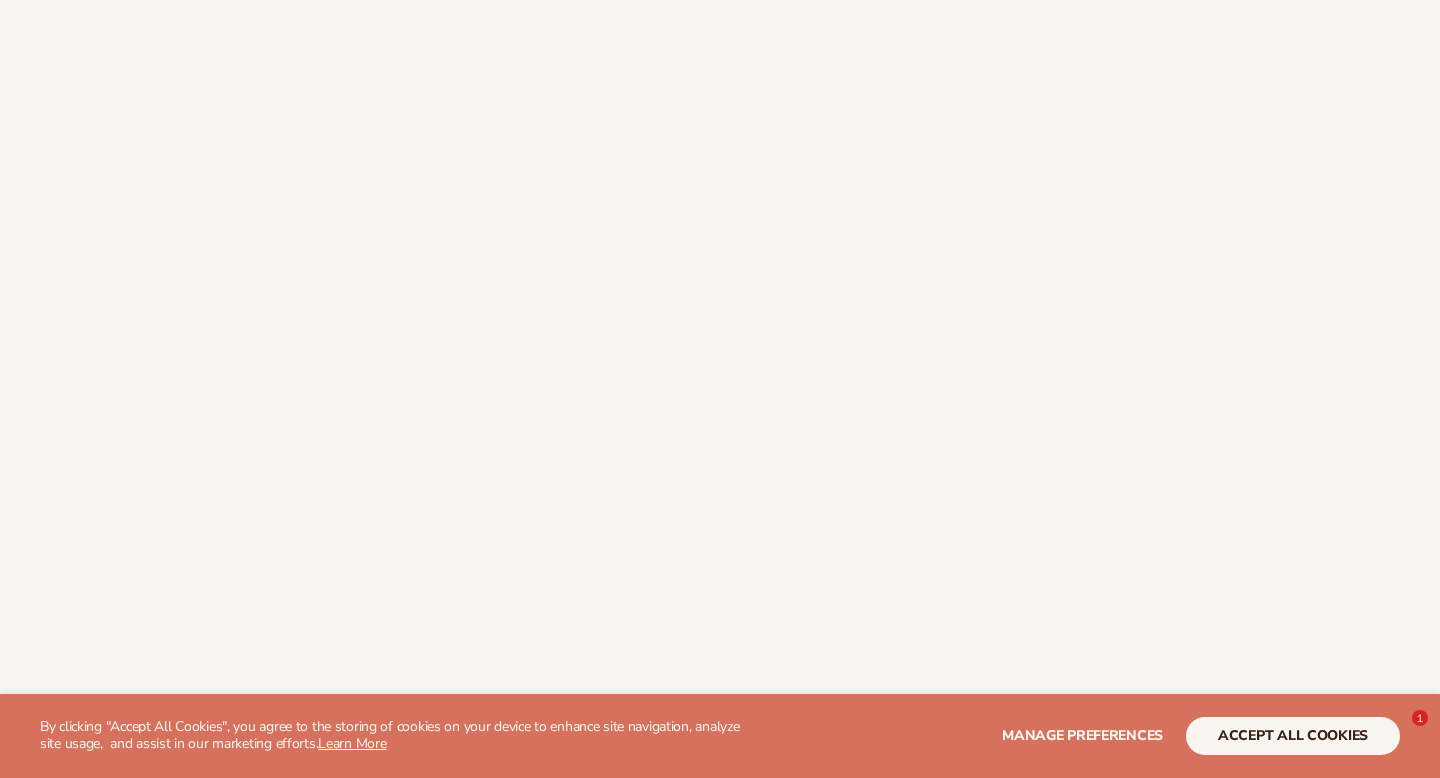 scroll, scrollTop: 579, scrollLeft: 0, axis: vertical 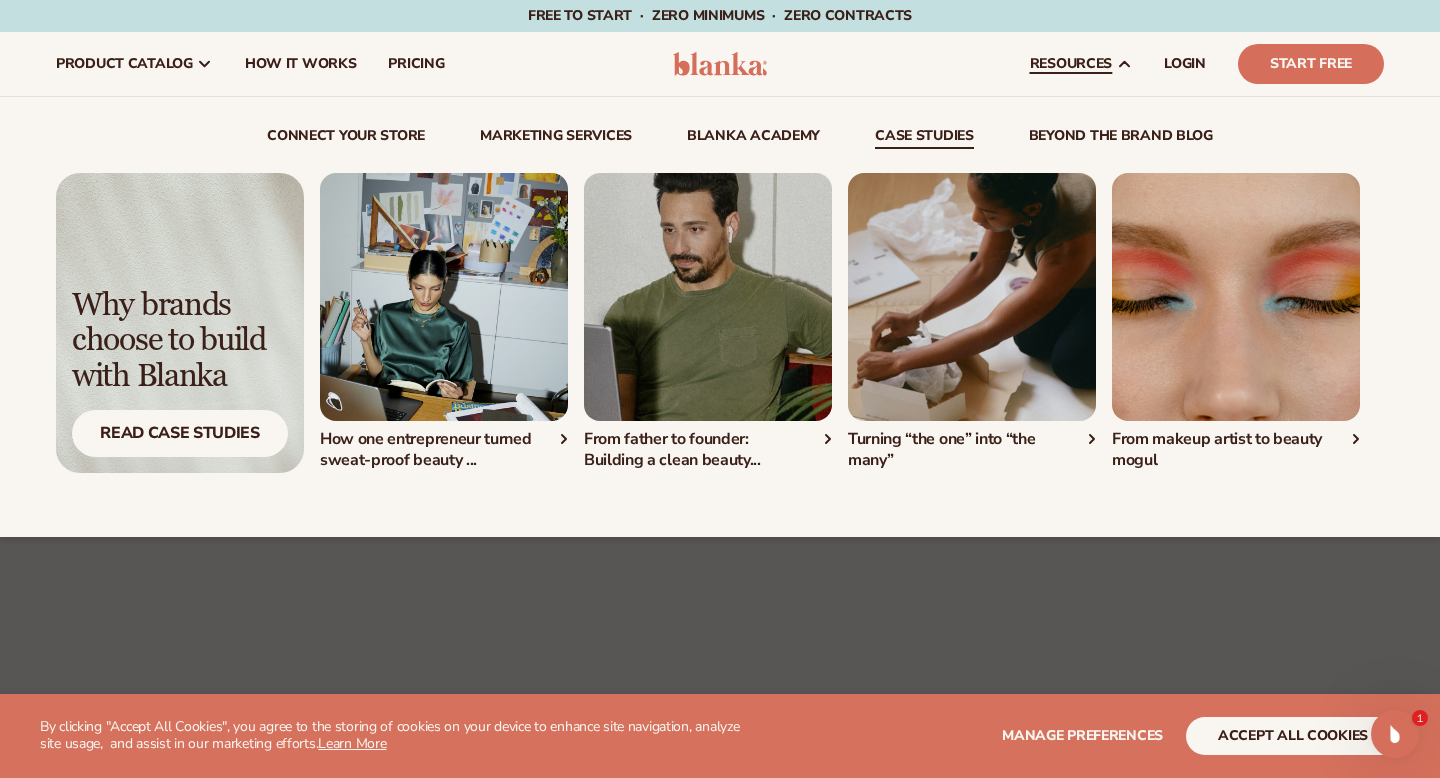 click on "case studies" at bounding box center [924, 139] 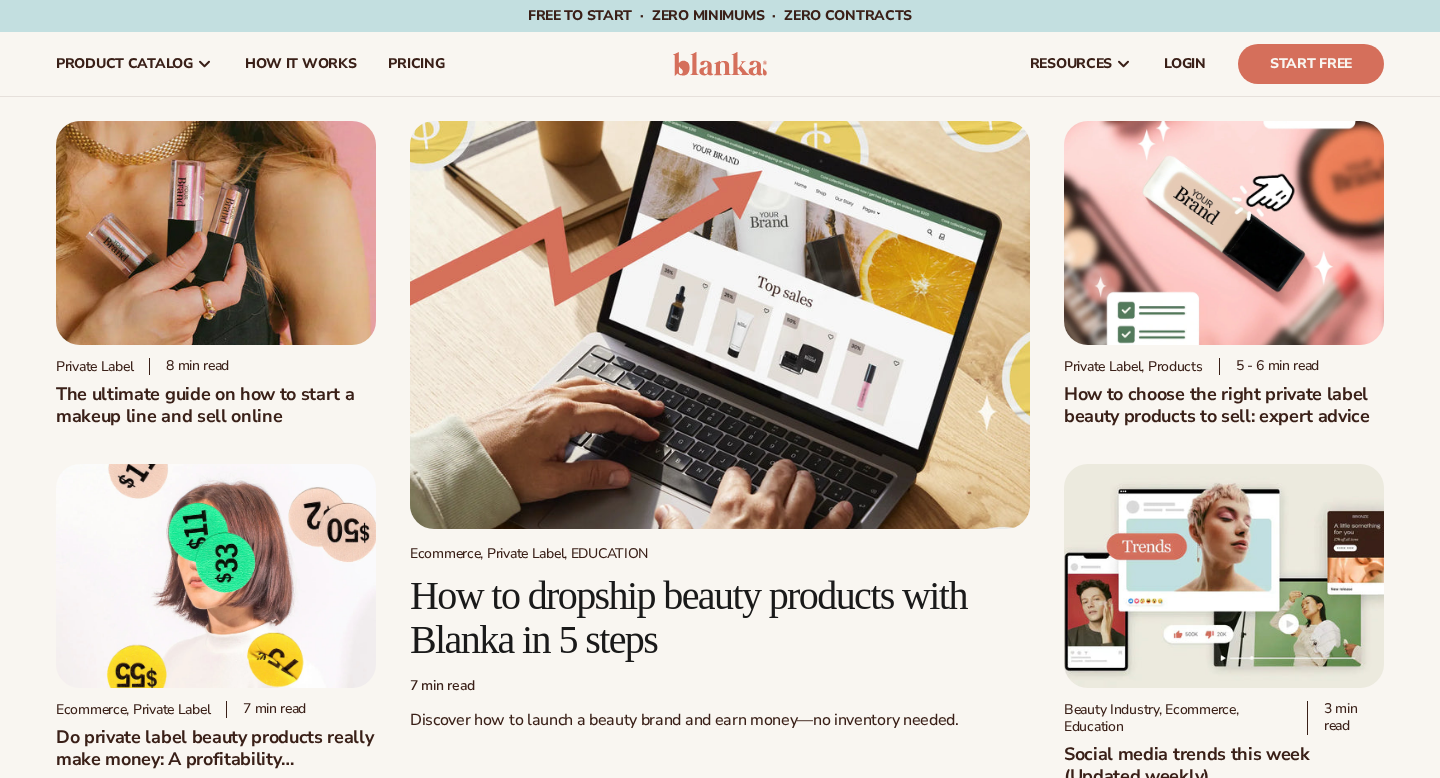 scroll, scrollTop: 0, scrollLeft: 0, axis: both 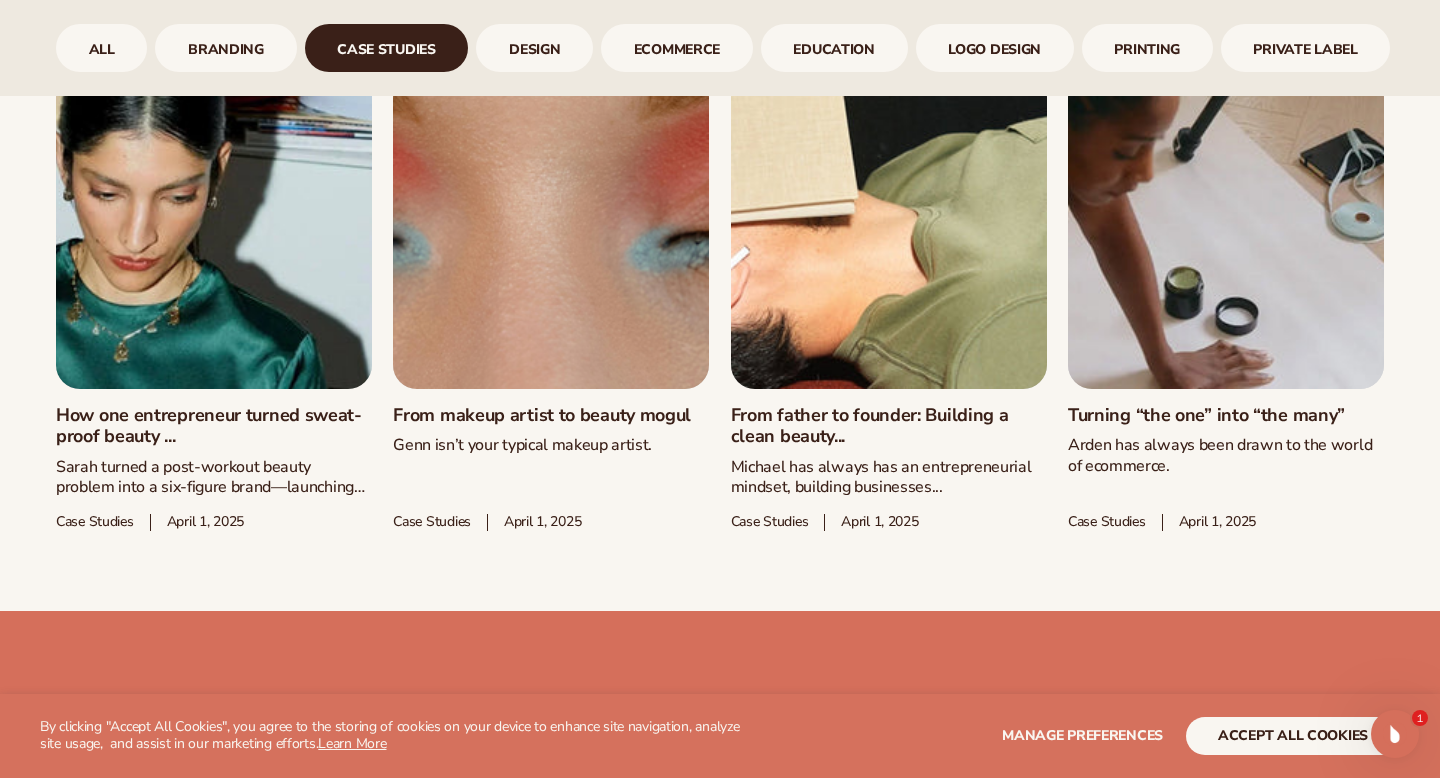 click on "How one entrepreneur turned sweat-proof beauty ..." at bounding box center (214, 426) 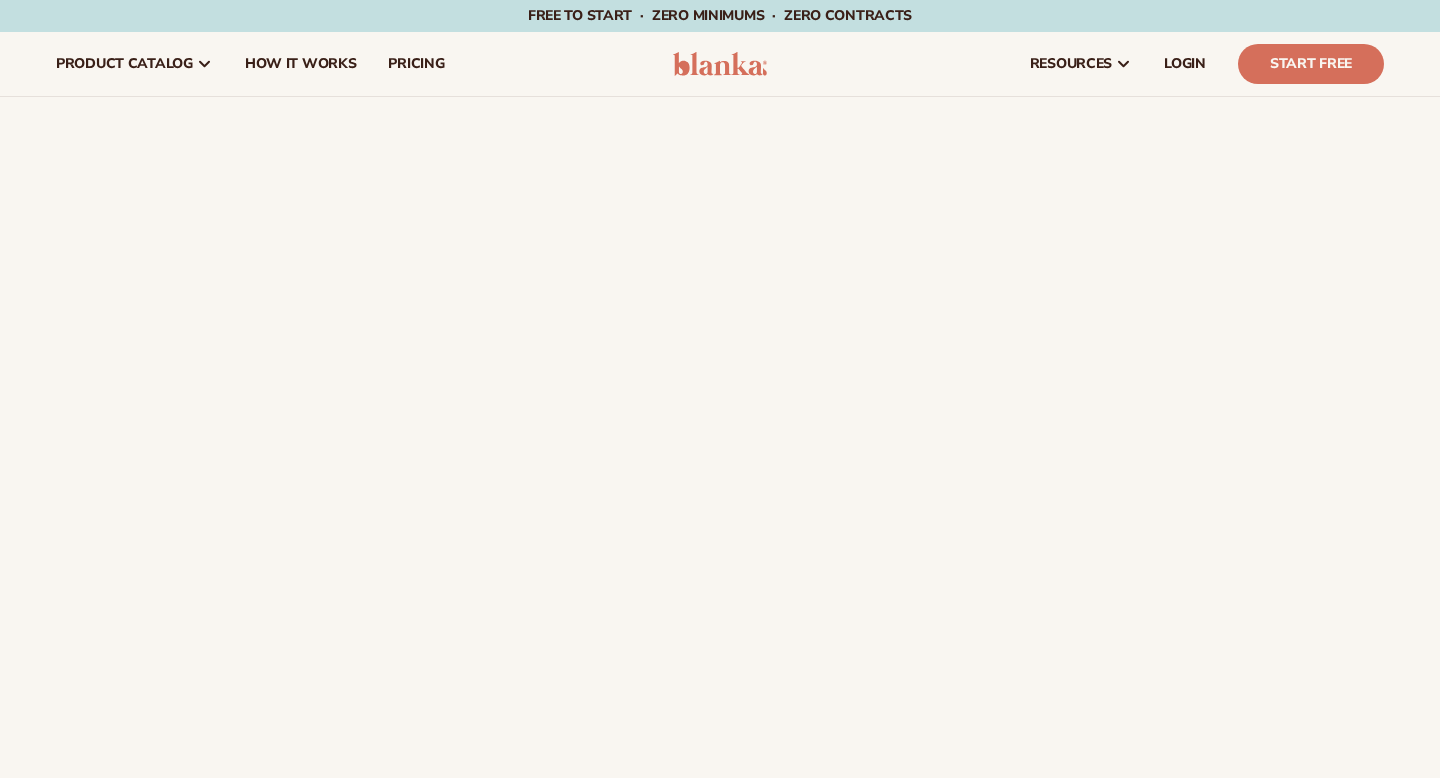 scroll, scrollTop: 0, scrollLeft: 0, axis: both 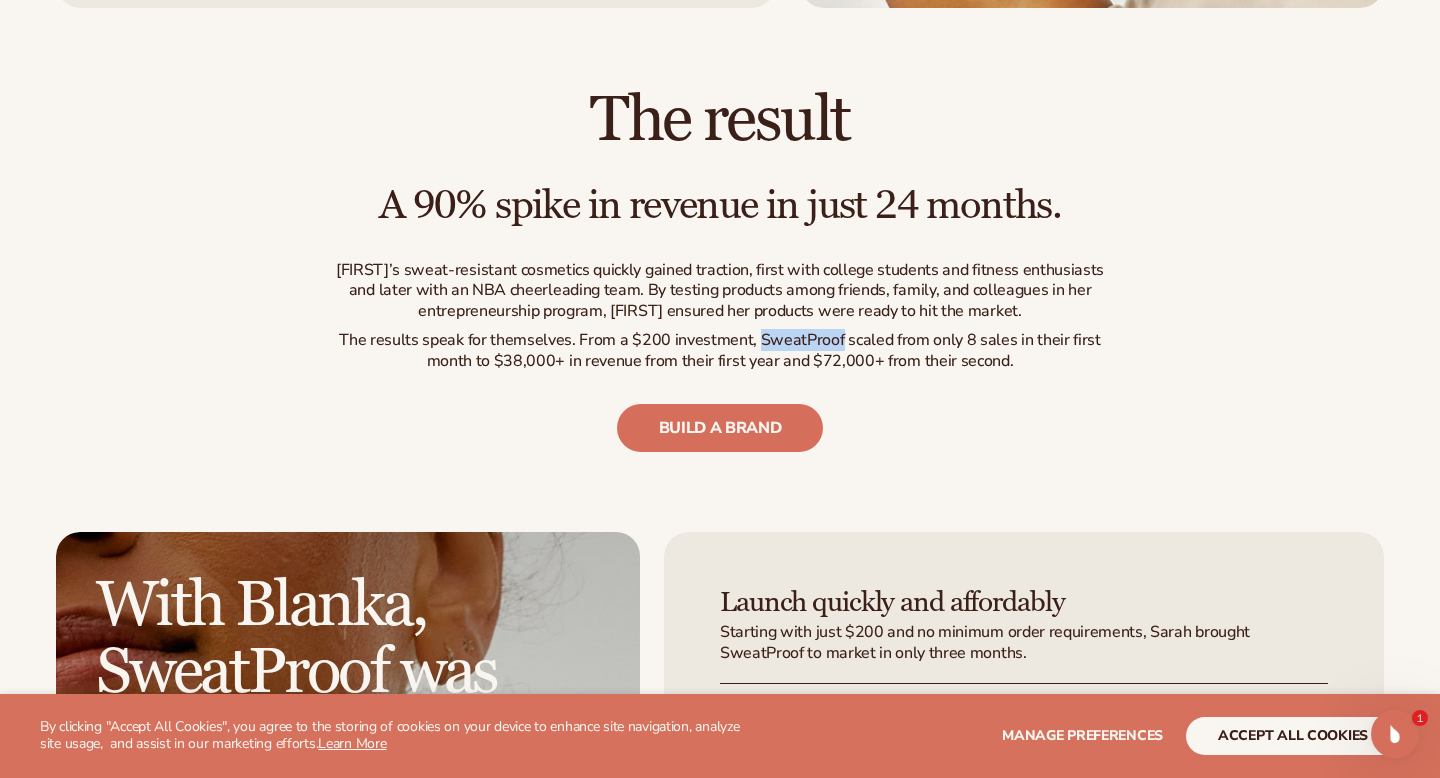 drag, startPoint x: 758, startPoint y: 340, endPoint x: 841, endPoint y: 344, distance: 83.09633 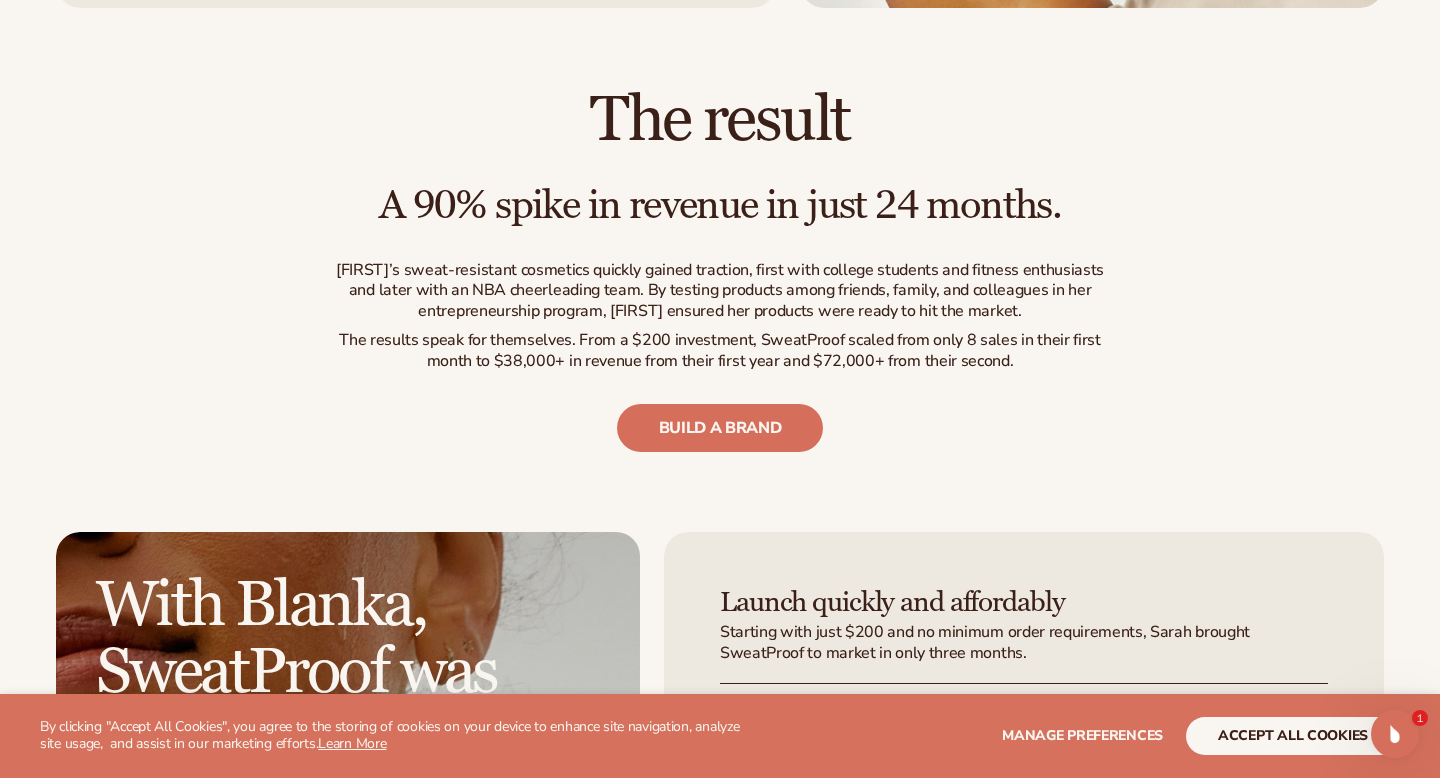 click on "[FIRST]’s sweat-resistant cosmetics quickly gained traction, first with college students and fitness enthusiasts and later with an NBA cheerleading team. By testing products among friends, family, and colleagues in her entrepreneurship program, [FIRST] ensured her products were ready to hit the market. The results speak for themselves. From a $200 investment, SweatProof scaled from only 8 sales in their first month to $38,000+ in revenue from their first year and $72,000+ from their second." at bounding box center (720, 316) 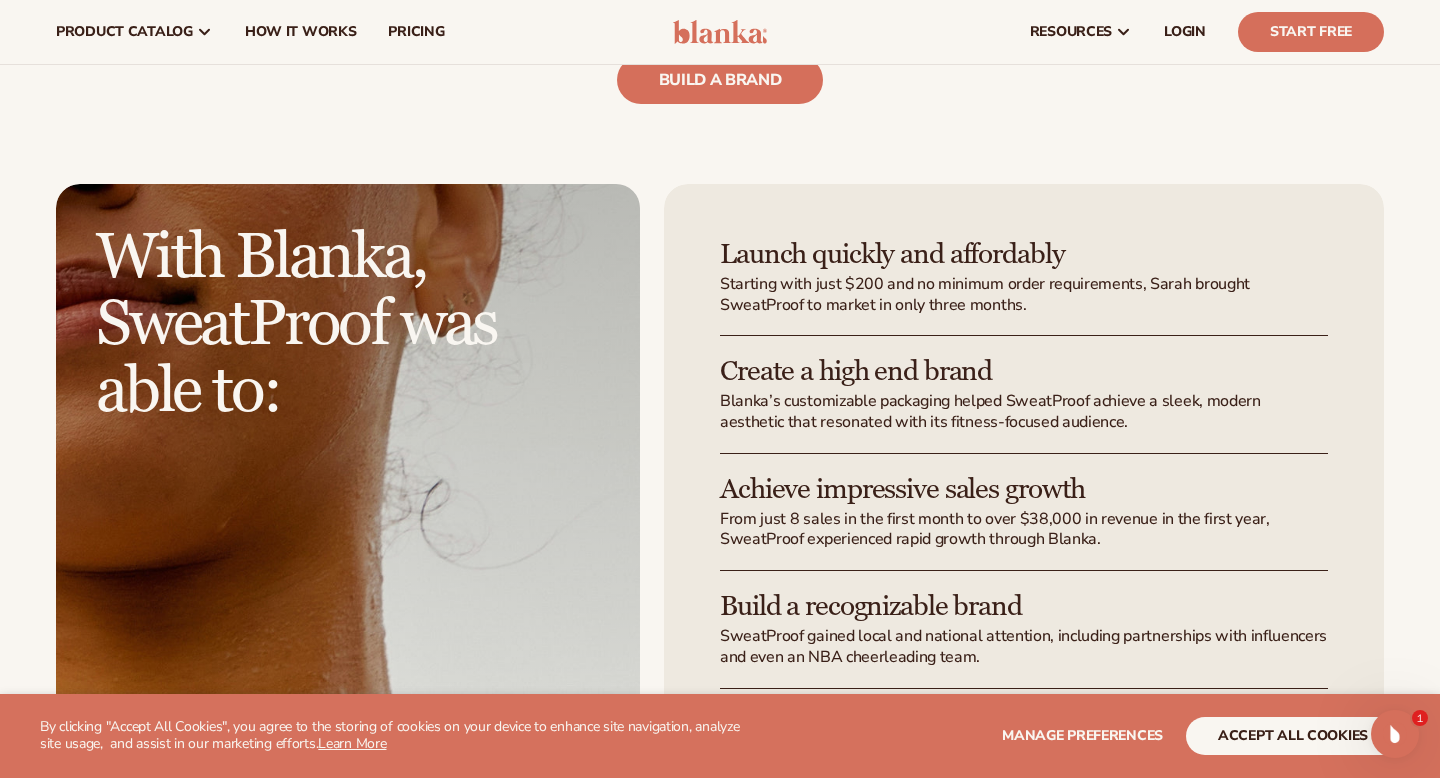 scroll, scrollTop: 3442, scrollLeft: 0, axis: vertical 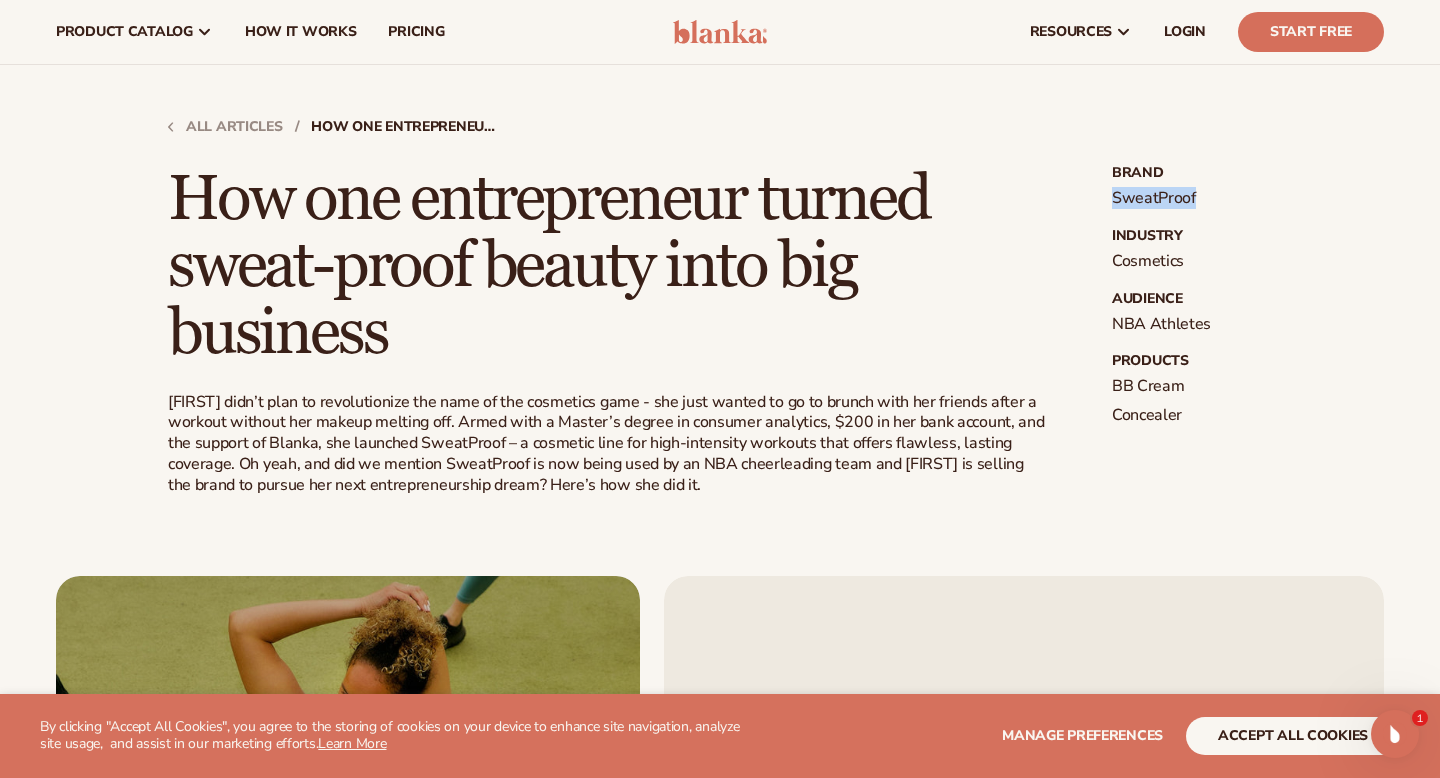 drag, startPoint x: 1102, startPoint y: 199, endPoint x: 1217, endPoint y: 199, distance: 115 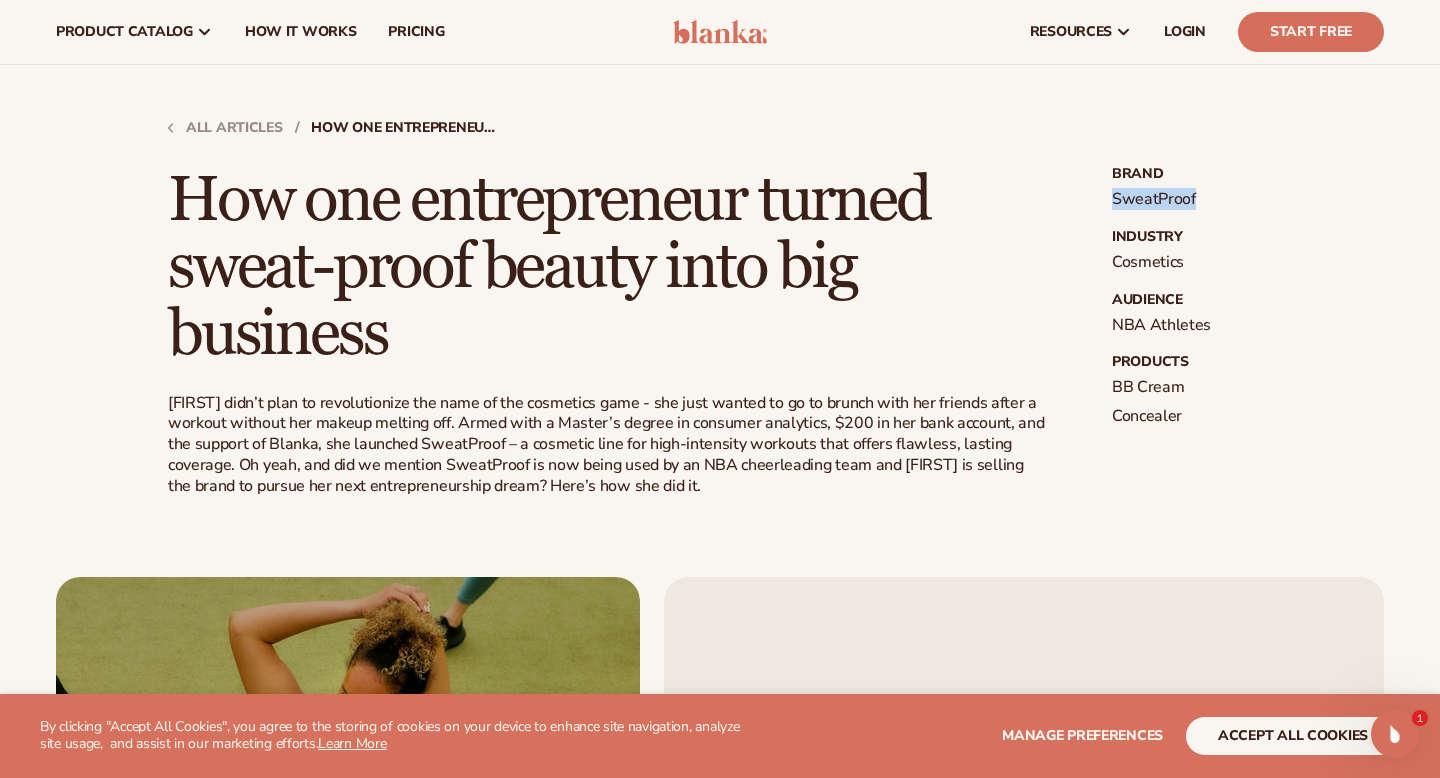 scroll, scrollTop: 455, scrollLeft: 0, axis: vertical 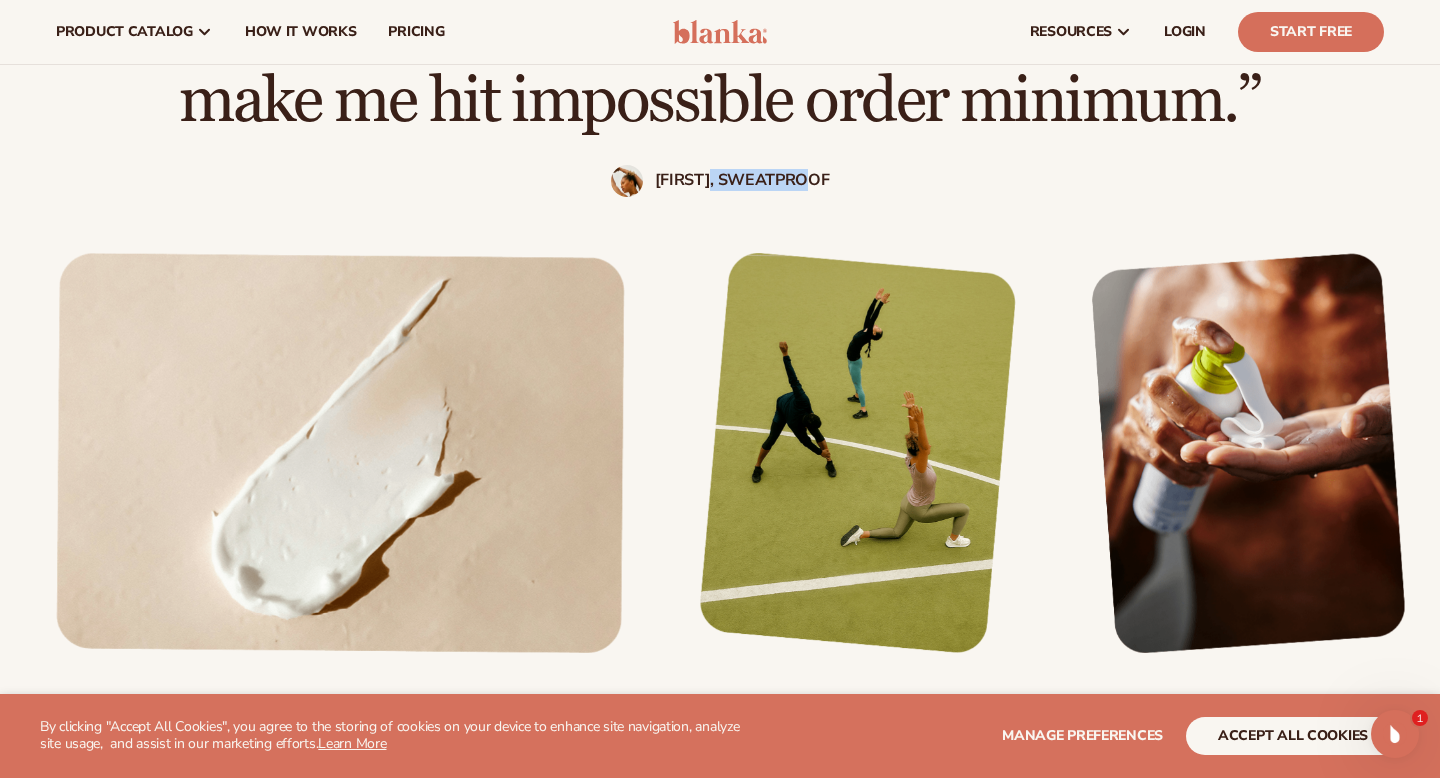 drag, startPoint x: 717, startPoint y: 181, endPoint x: 839, endPoint y: 180, distance: 122.0041 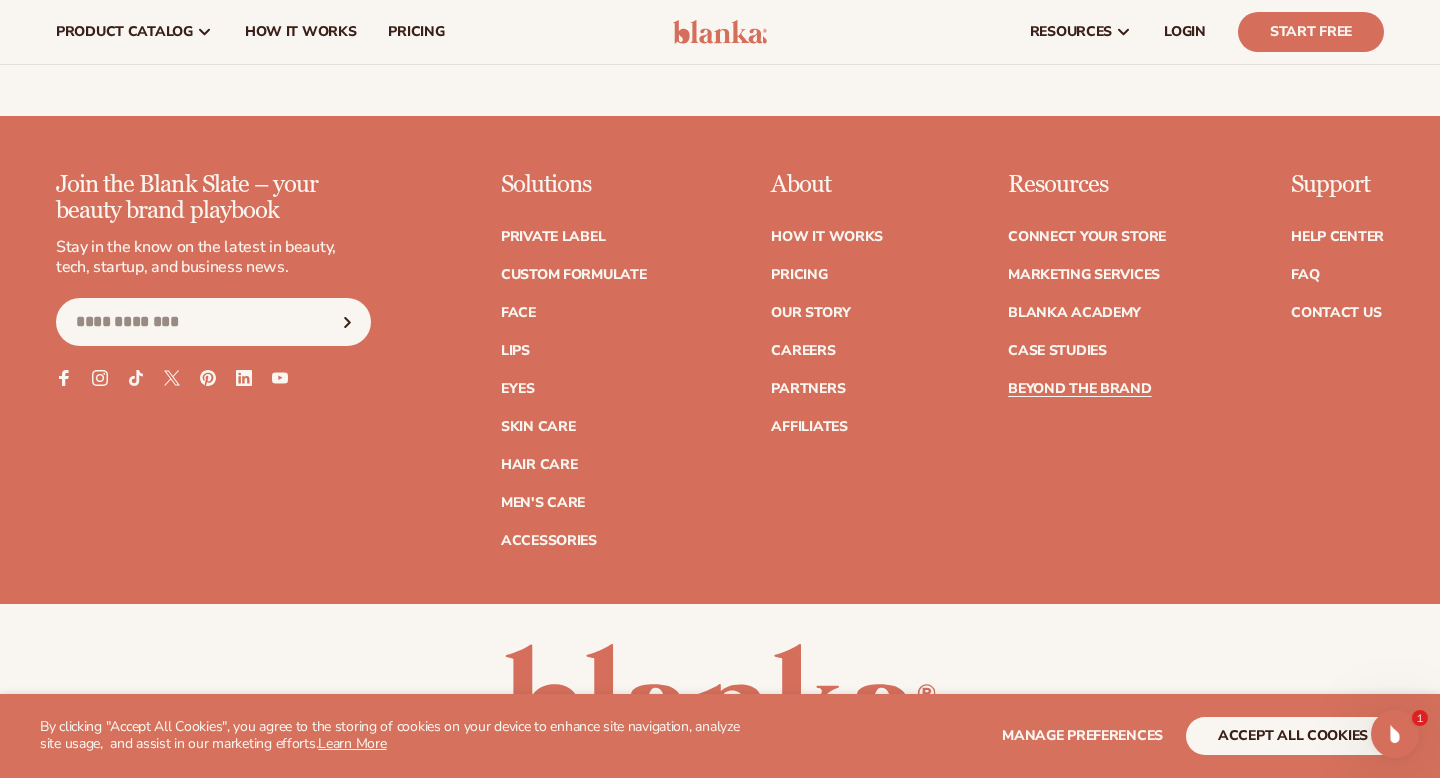 scroll, scrollTop: 5903, scrollLeft: 0, axis: vertical 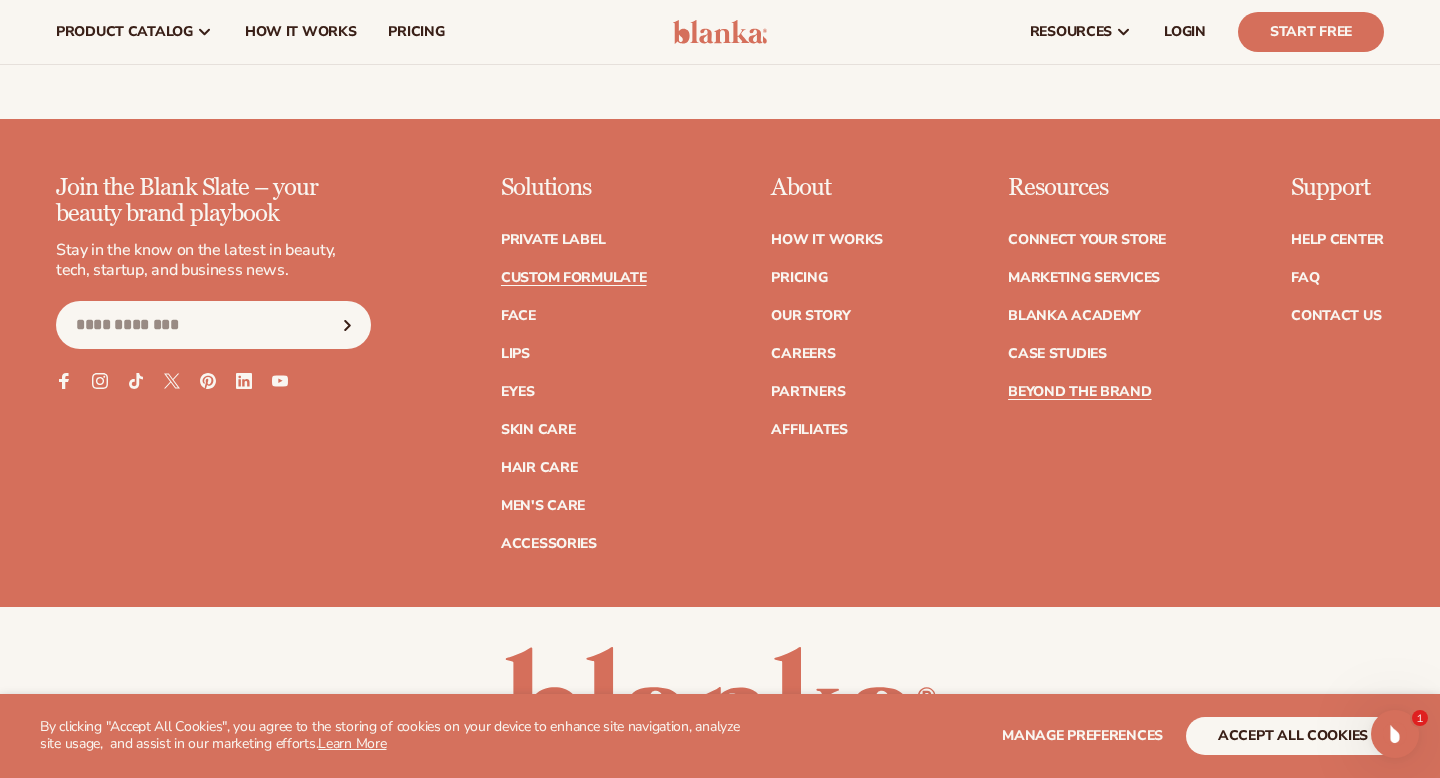 click on "Custom formulate" at bounding box center [574, 278] 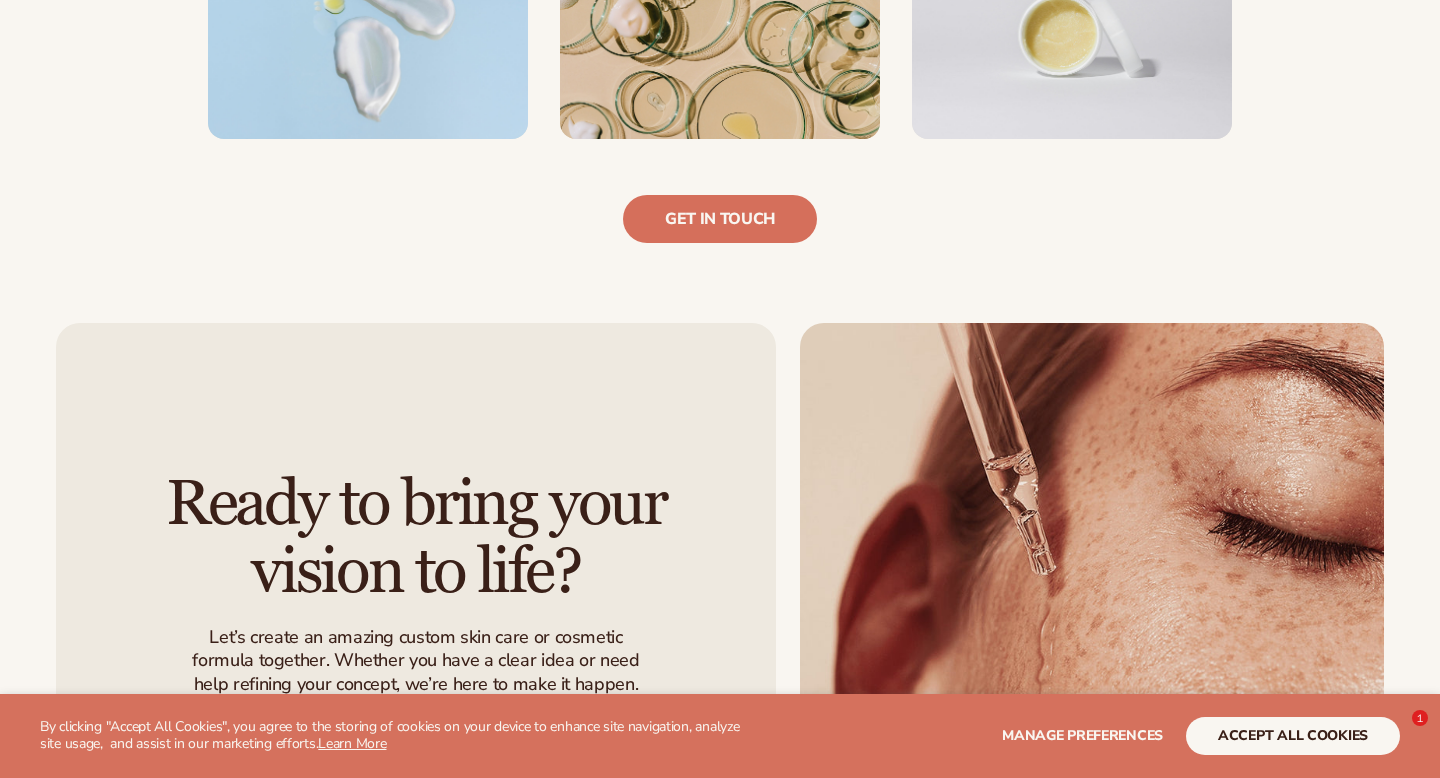 scroll, scrollTop: 1565, scrollLeft: 0, axis: vertical 